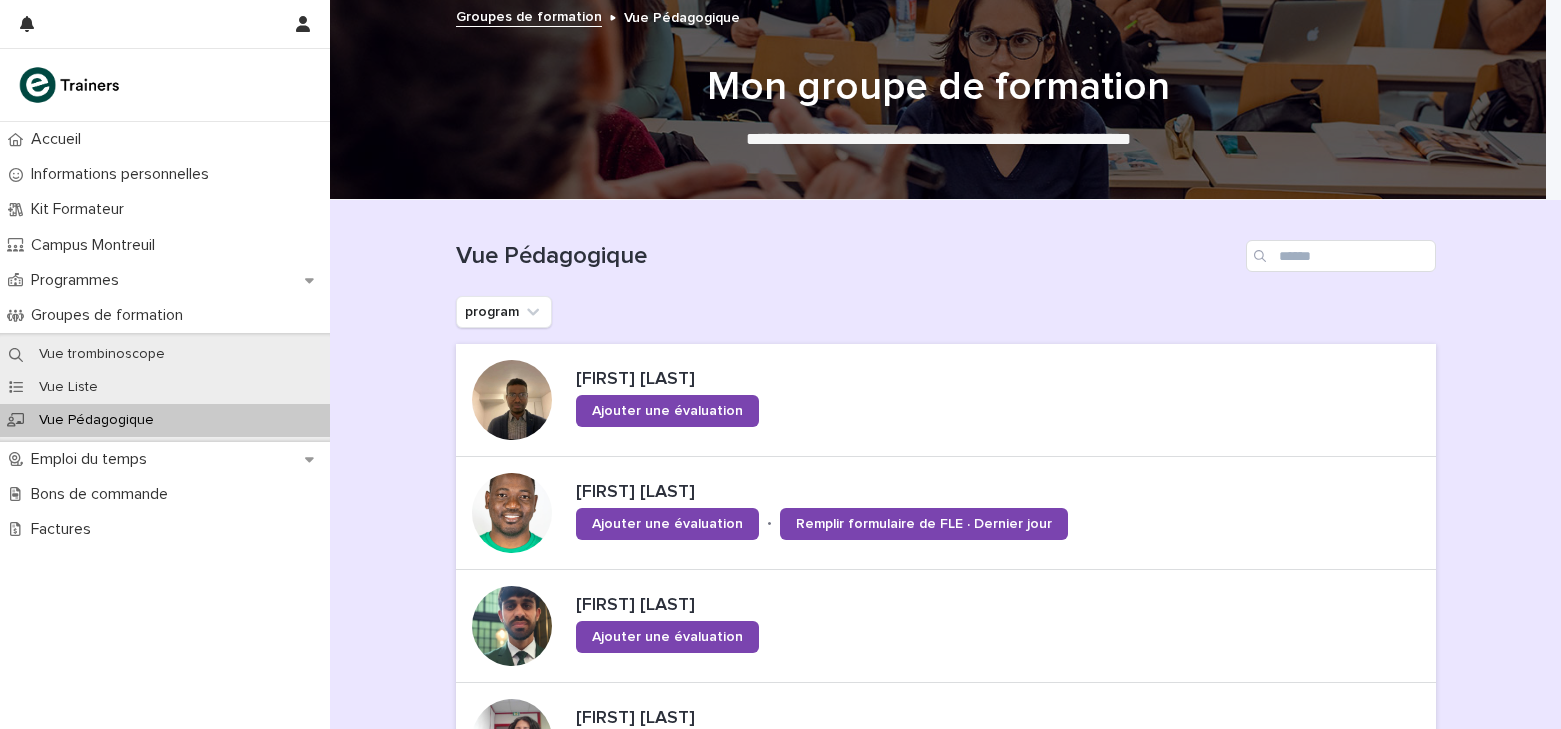 scroll, scrollTop: 0, scrollLeft: 0, axis: both 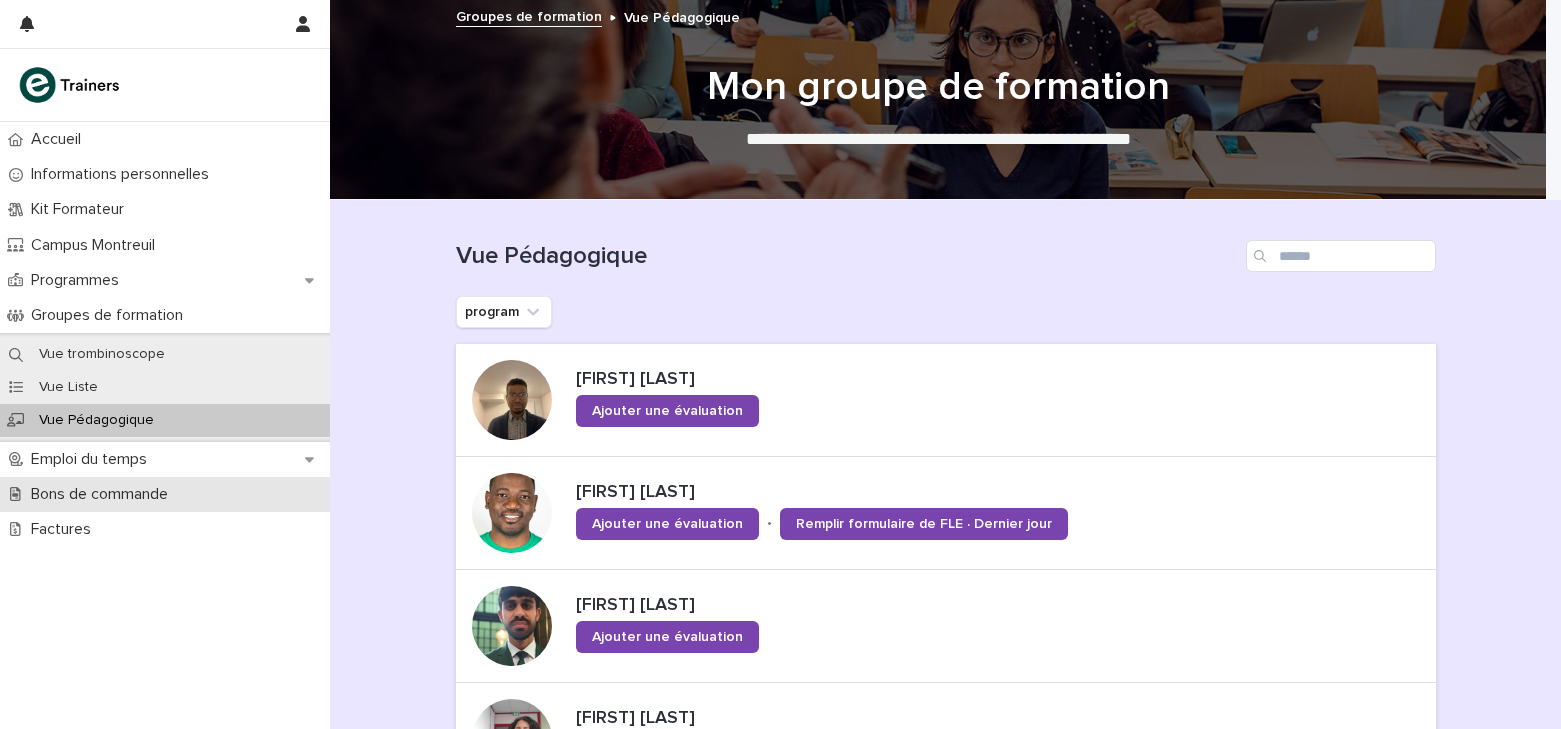 click on "Bons de commande" at bounding box center (103, 494) 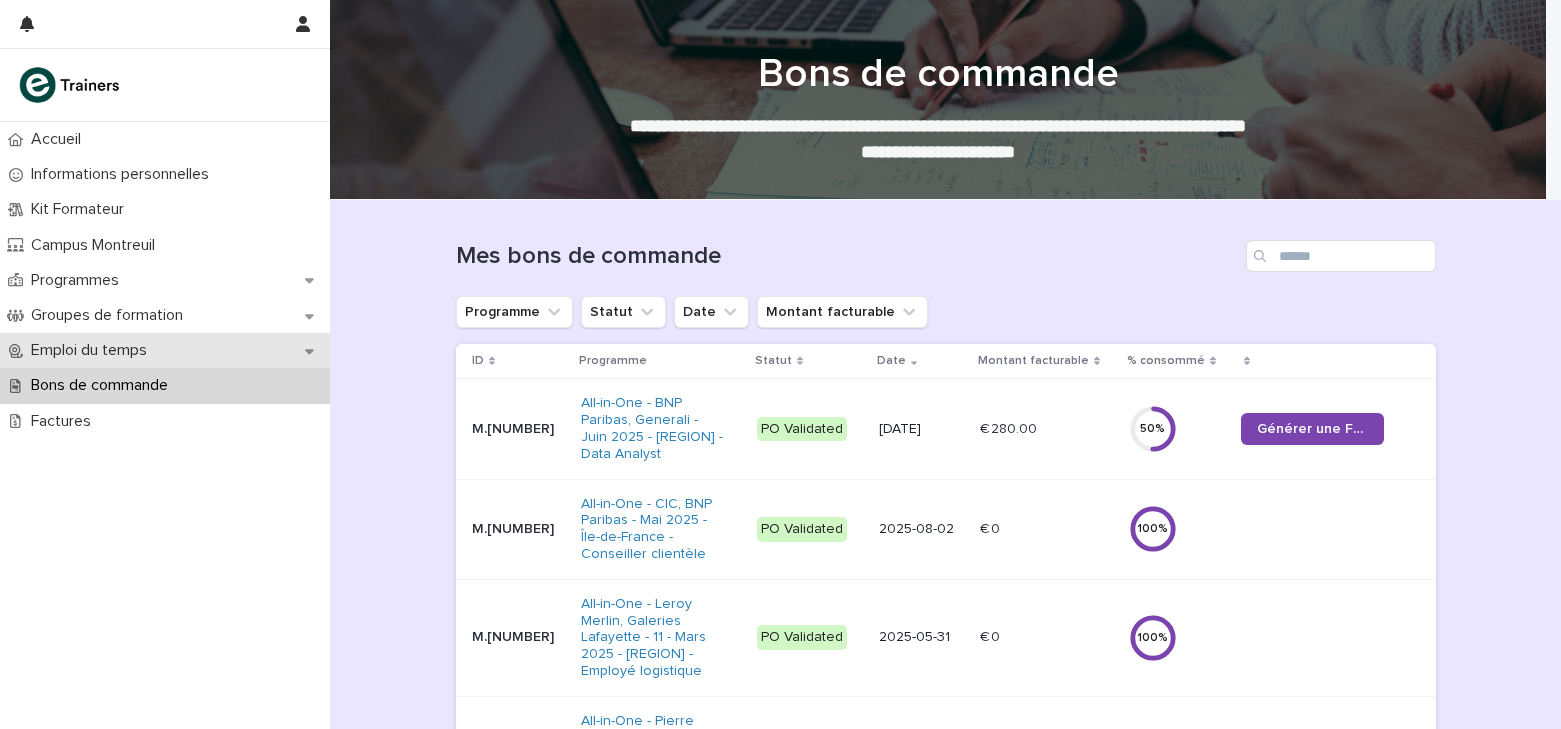 click on "Emploi du temps" at bounding box center [165, 350] 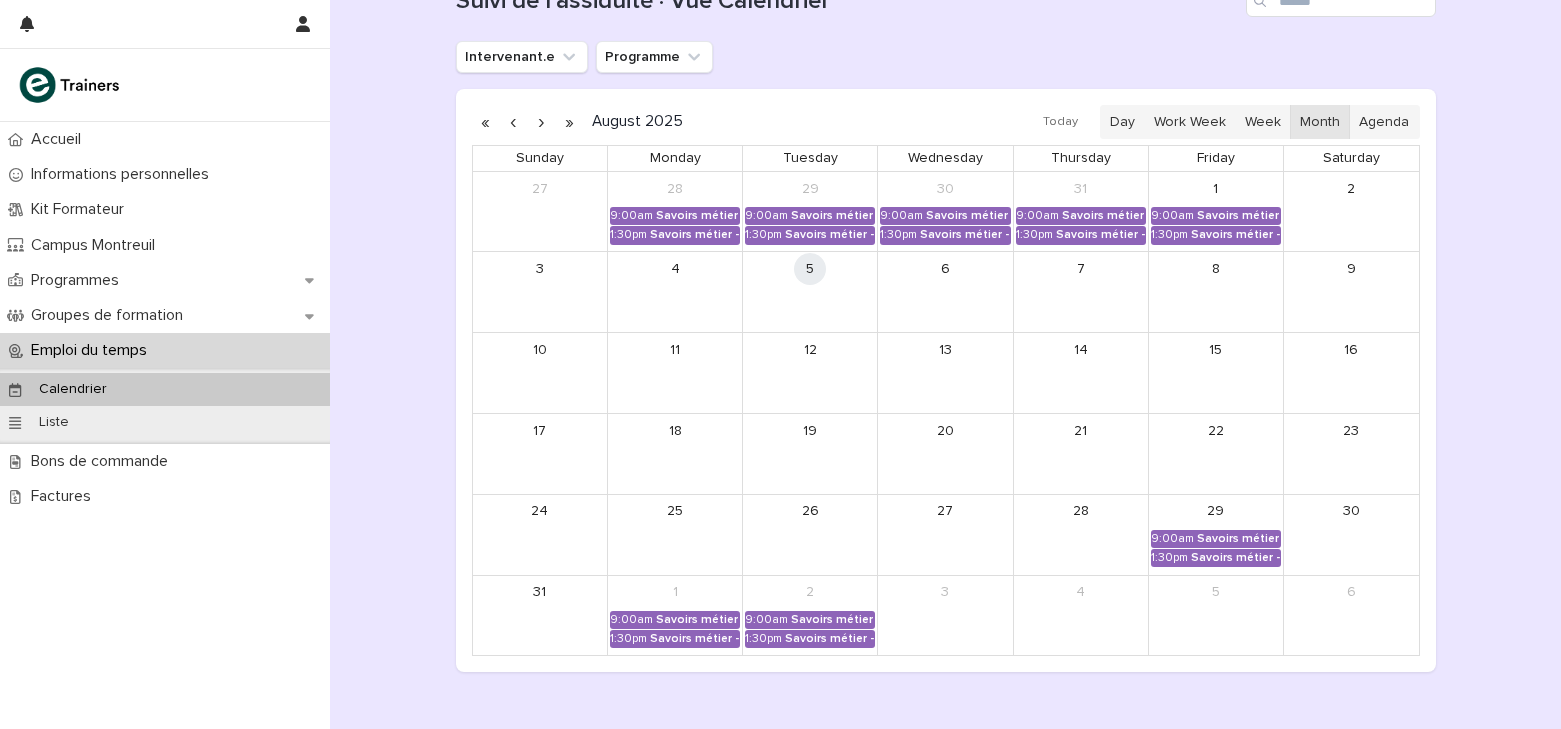 scroll, scrollTop: 355, scrollLeft: 0, axis: vertical 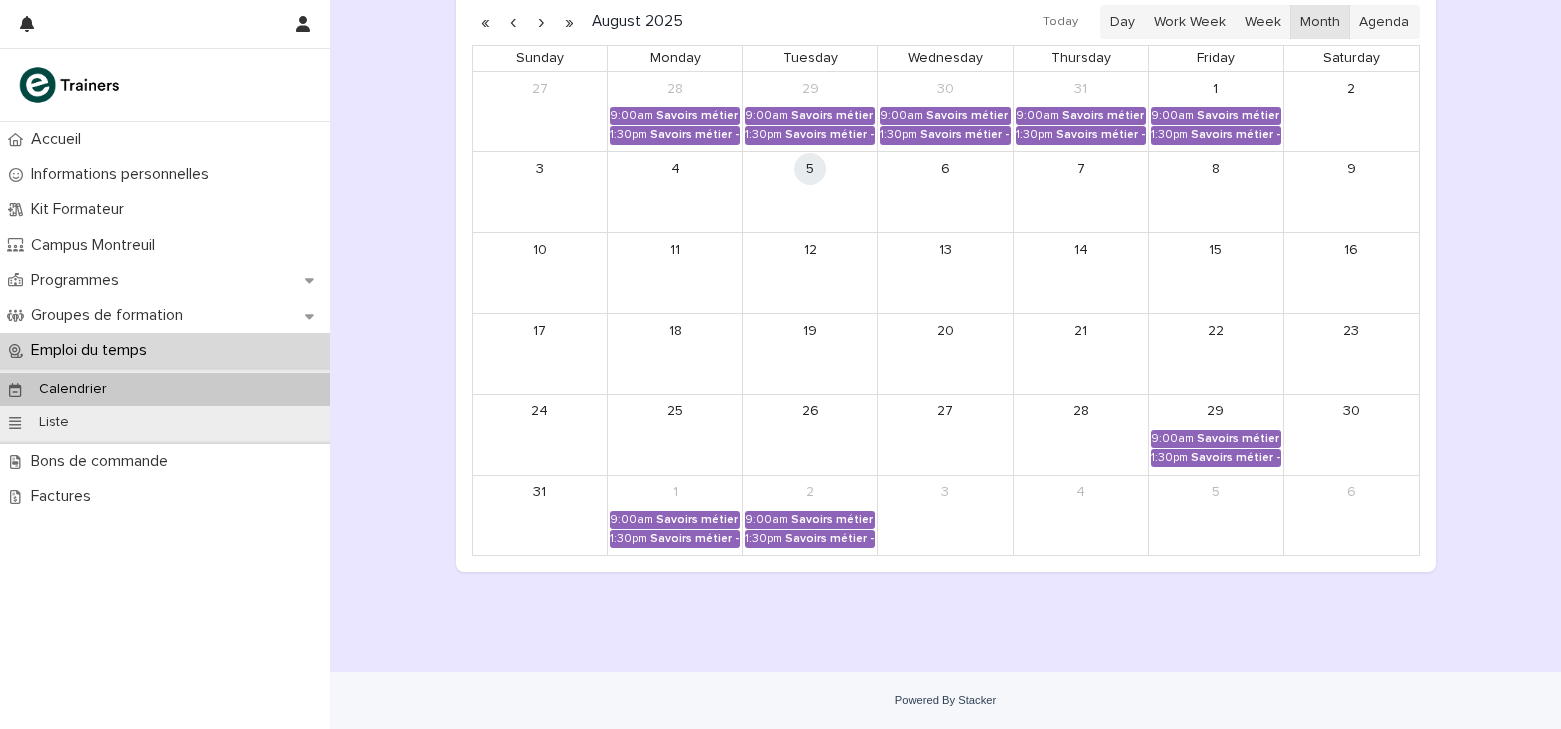 click at bounding box center (542, 22) 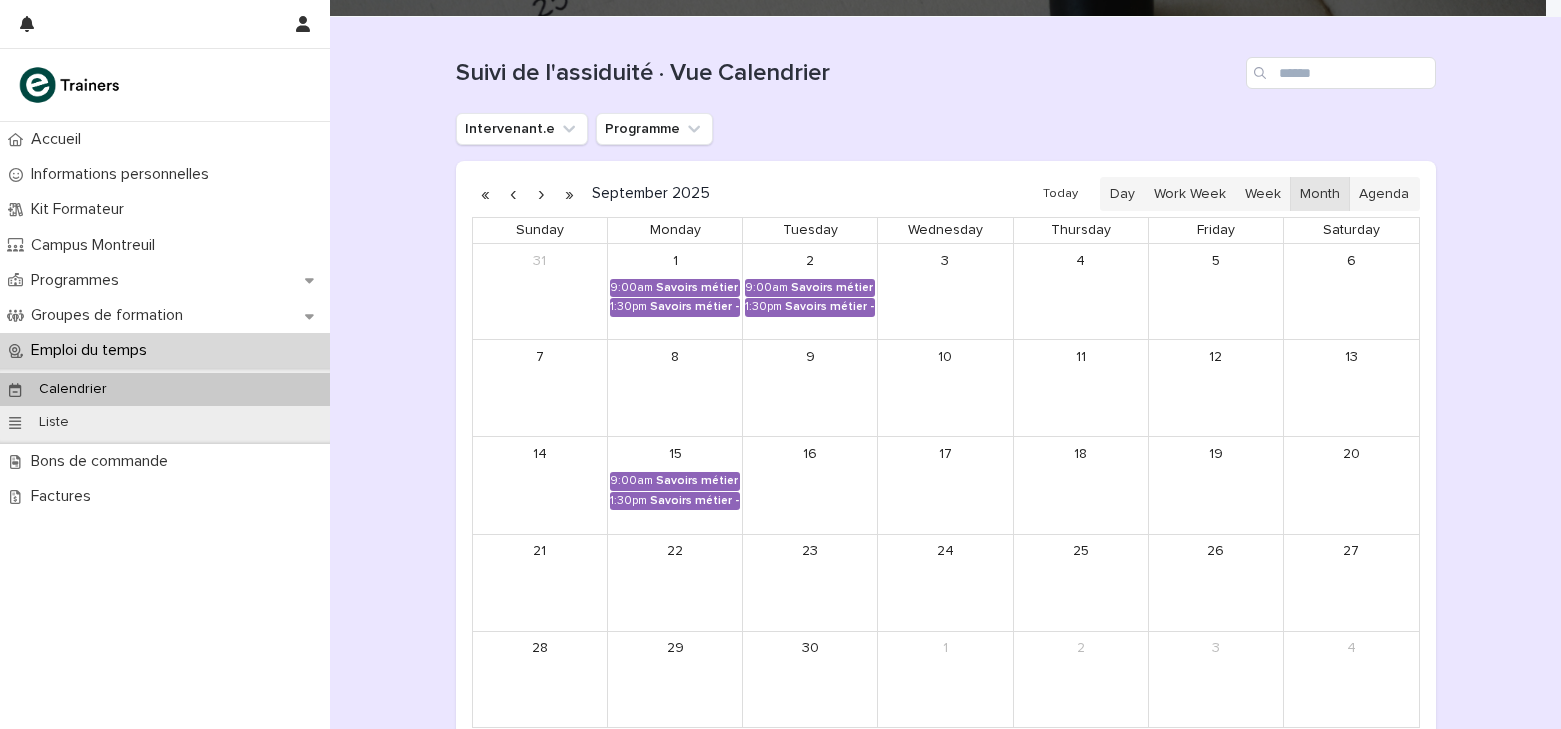 scroll, scrollTop: 155, scrollLeft: 0, axis: vertical 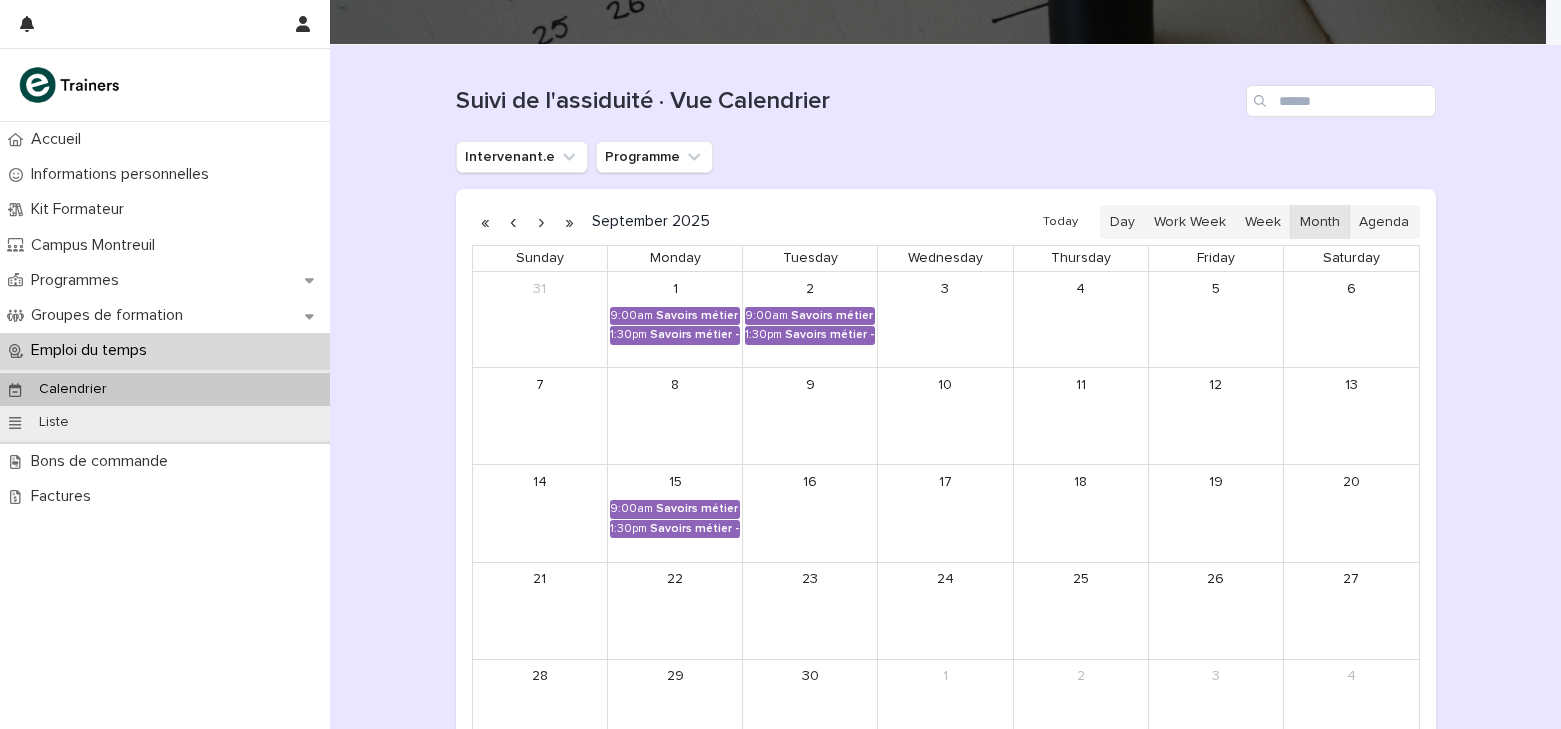 click at bounding box center [542, 222] 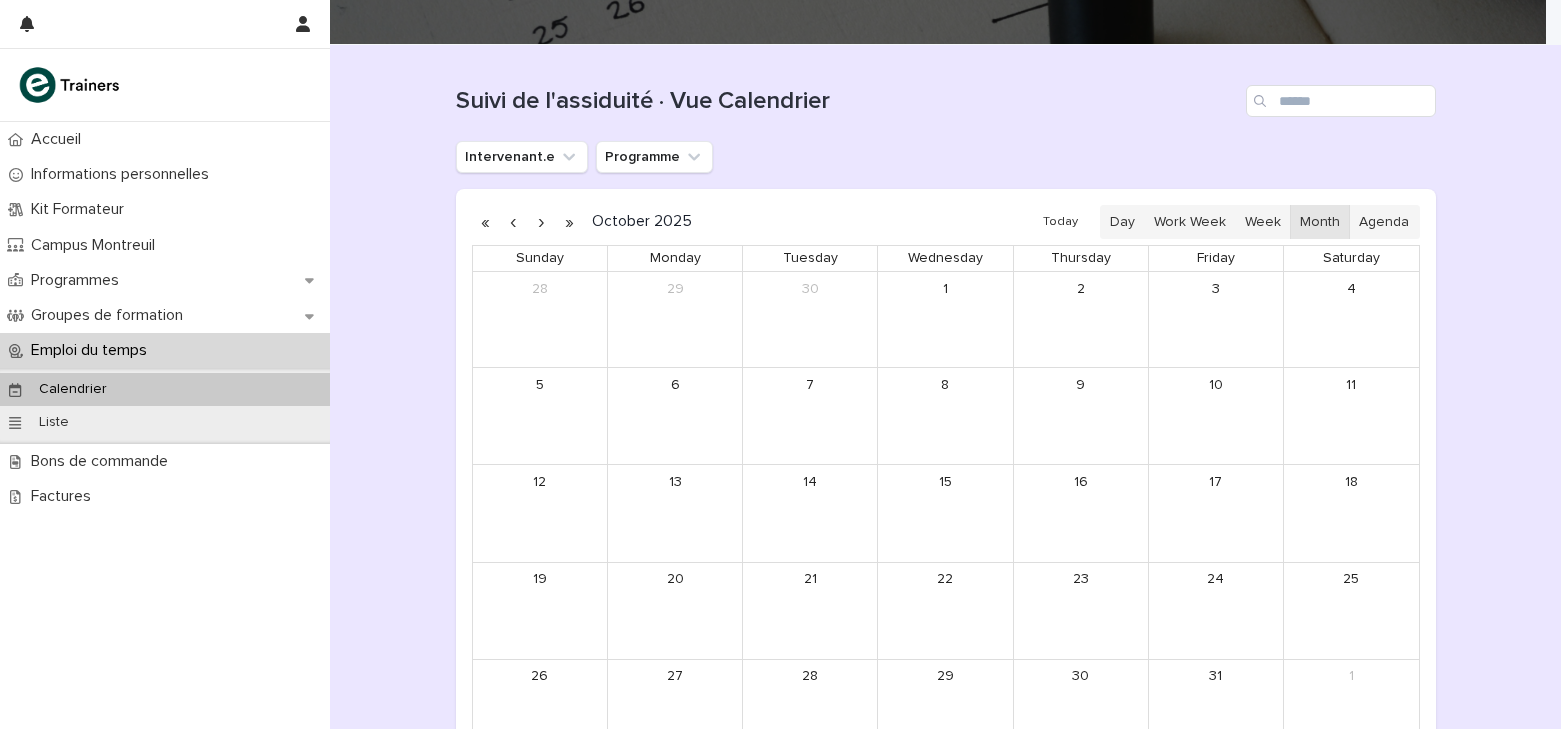 click at bounding box center [514, 222] 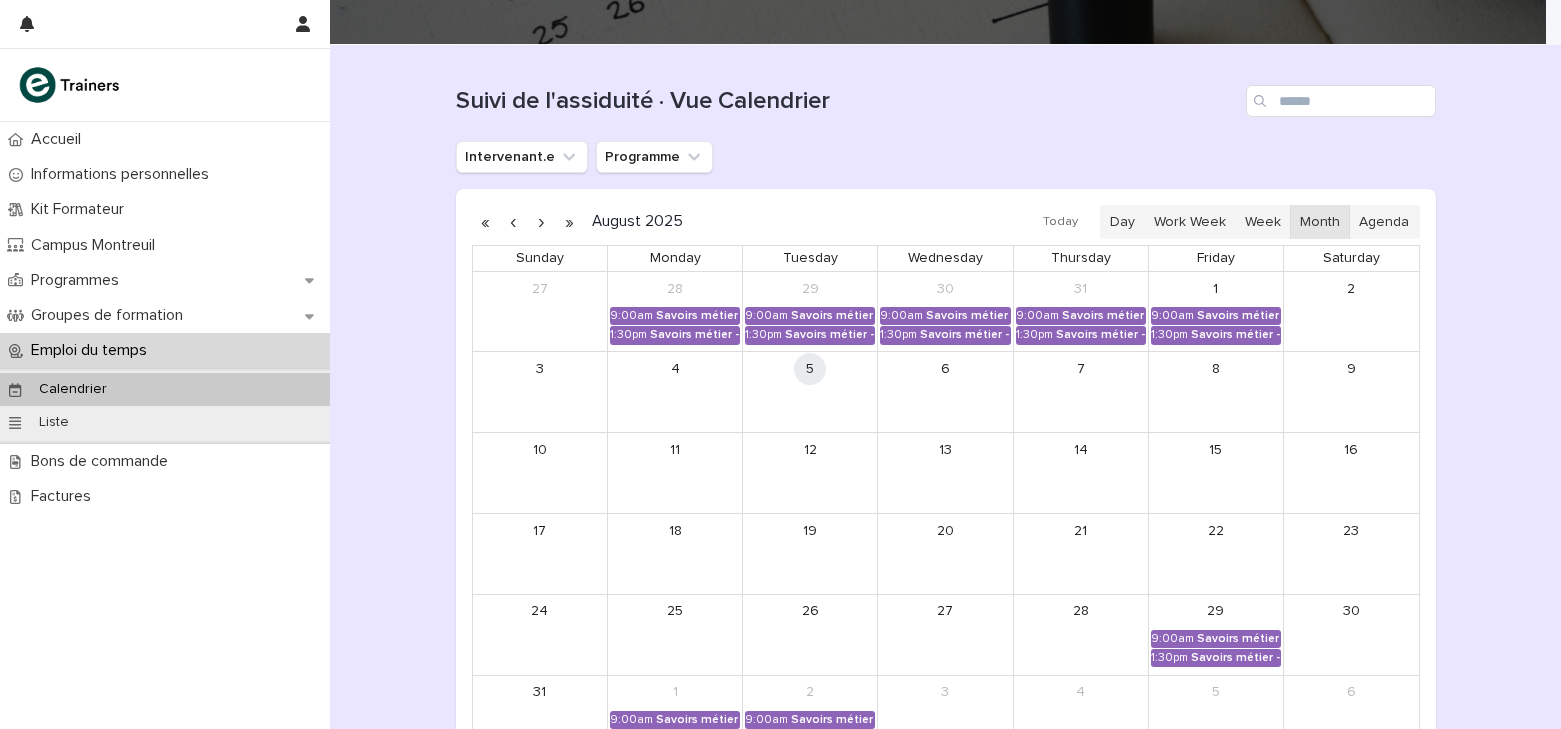 click at bounding box center (542, 222) 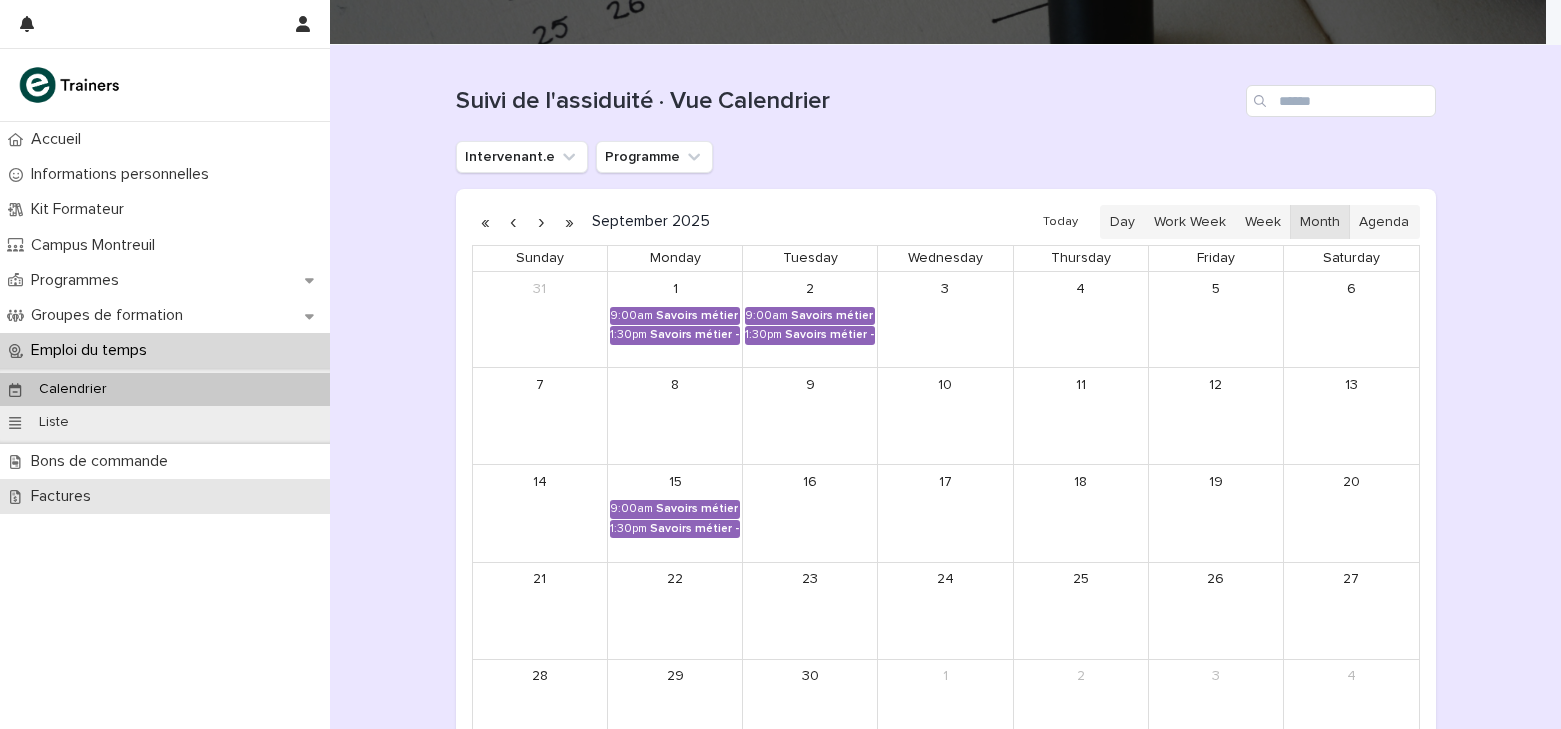 click on "Factures" at bounding box center (165, 496) 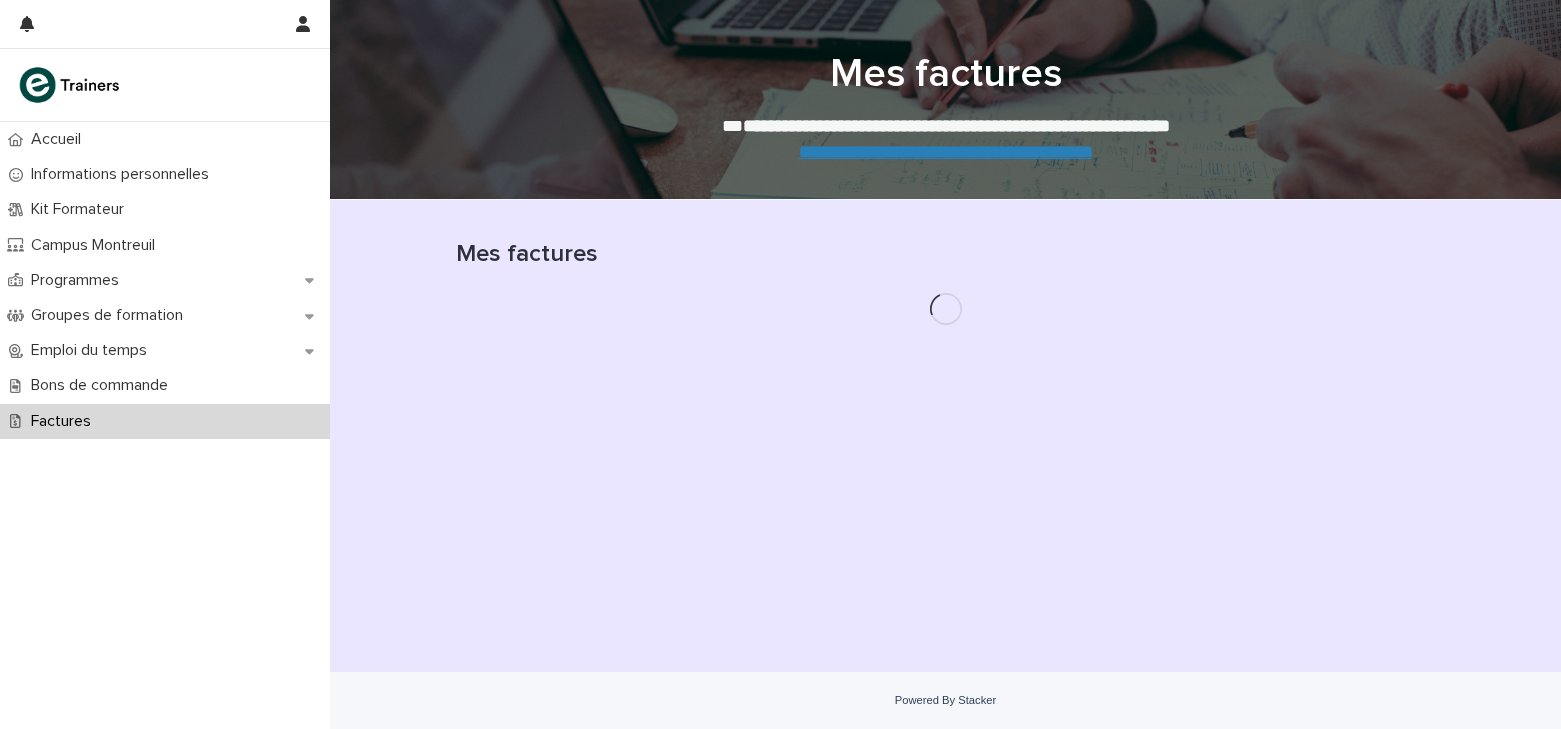 scroll, scrollTop: 0, scrollLeft: 0, axis: both 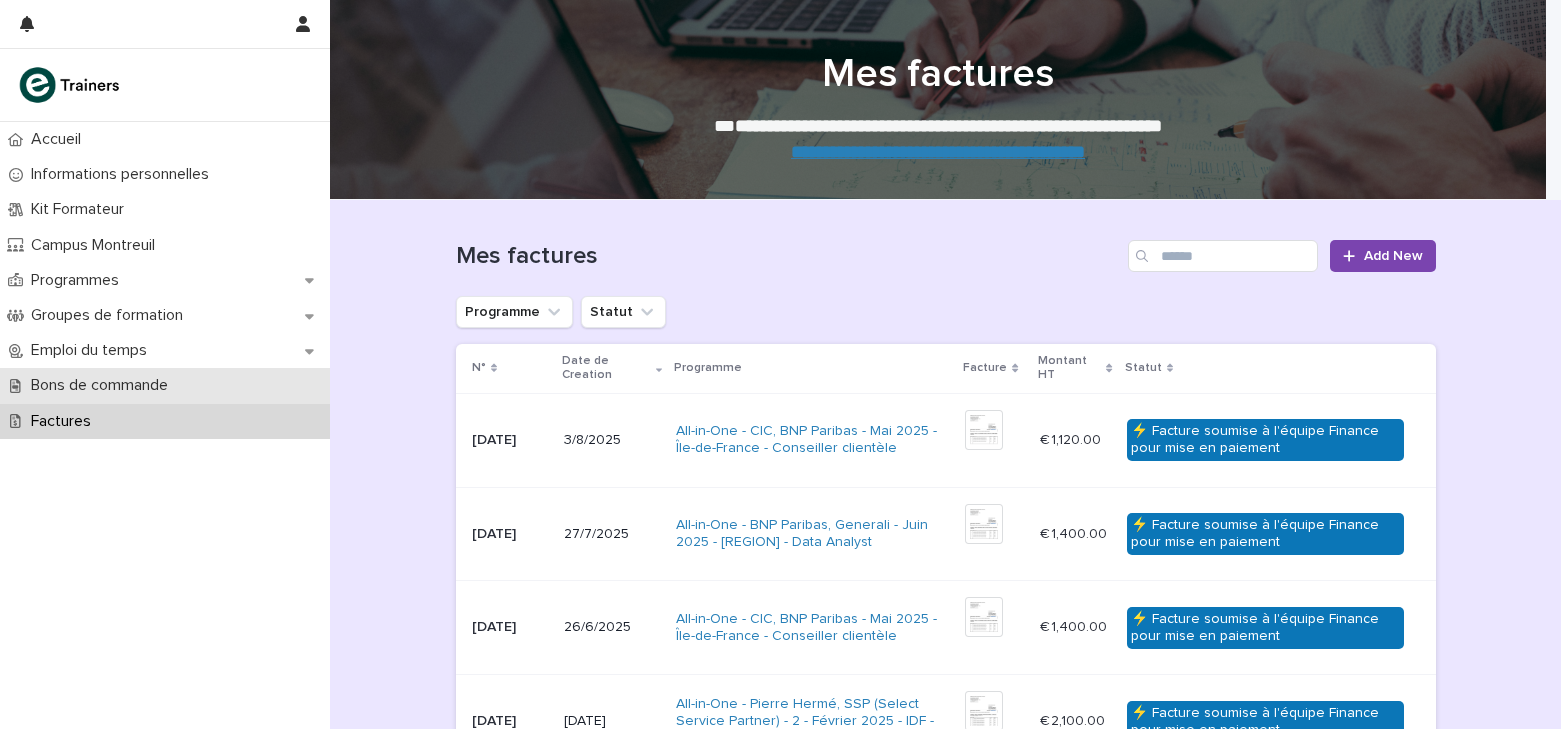click on "Bons de commande" at bounding box center (103, 385) 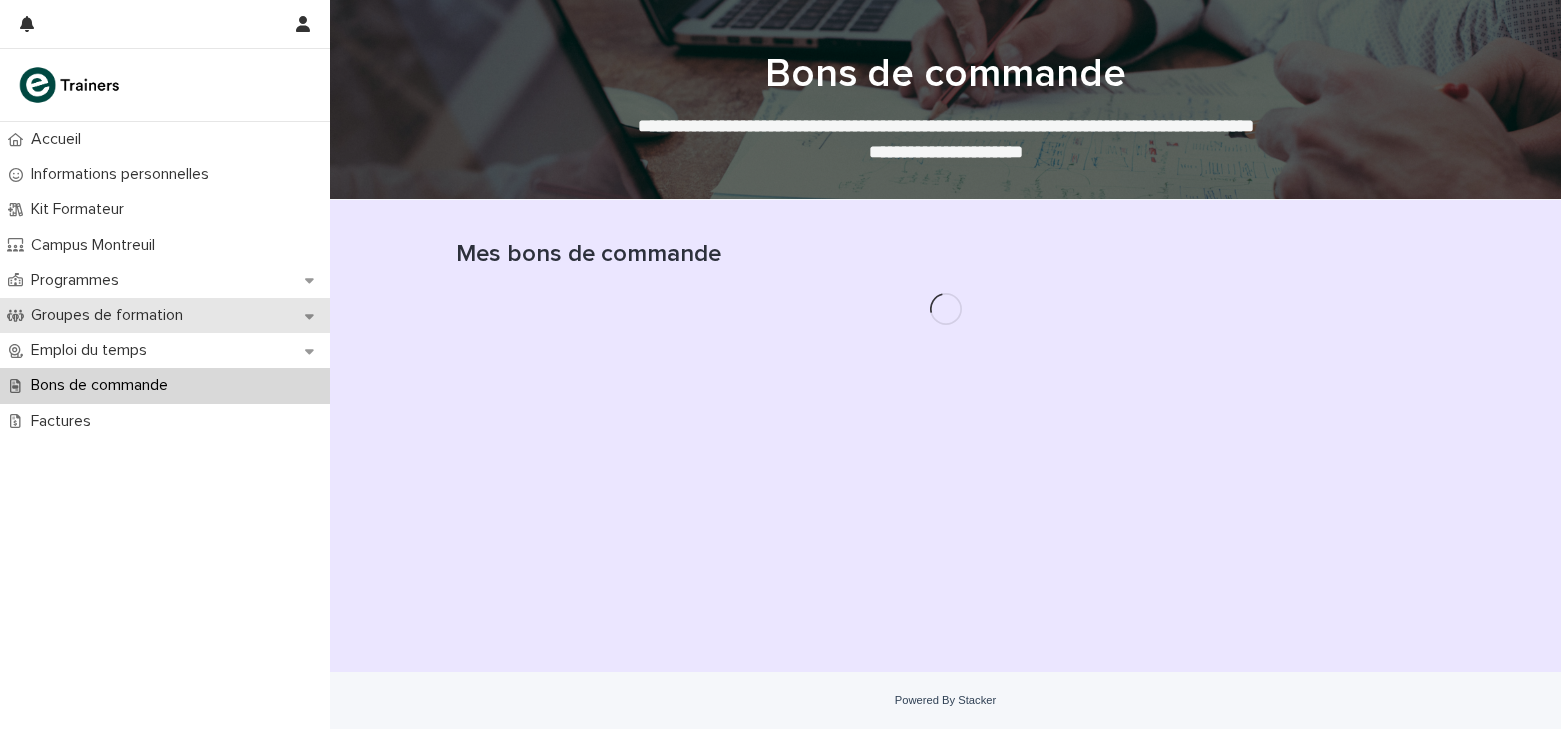 click on "Groupes de formation" at bounding box center (111, 315) 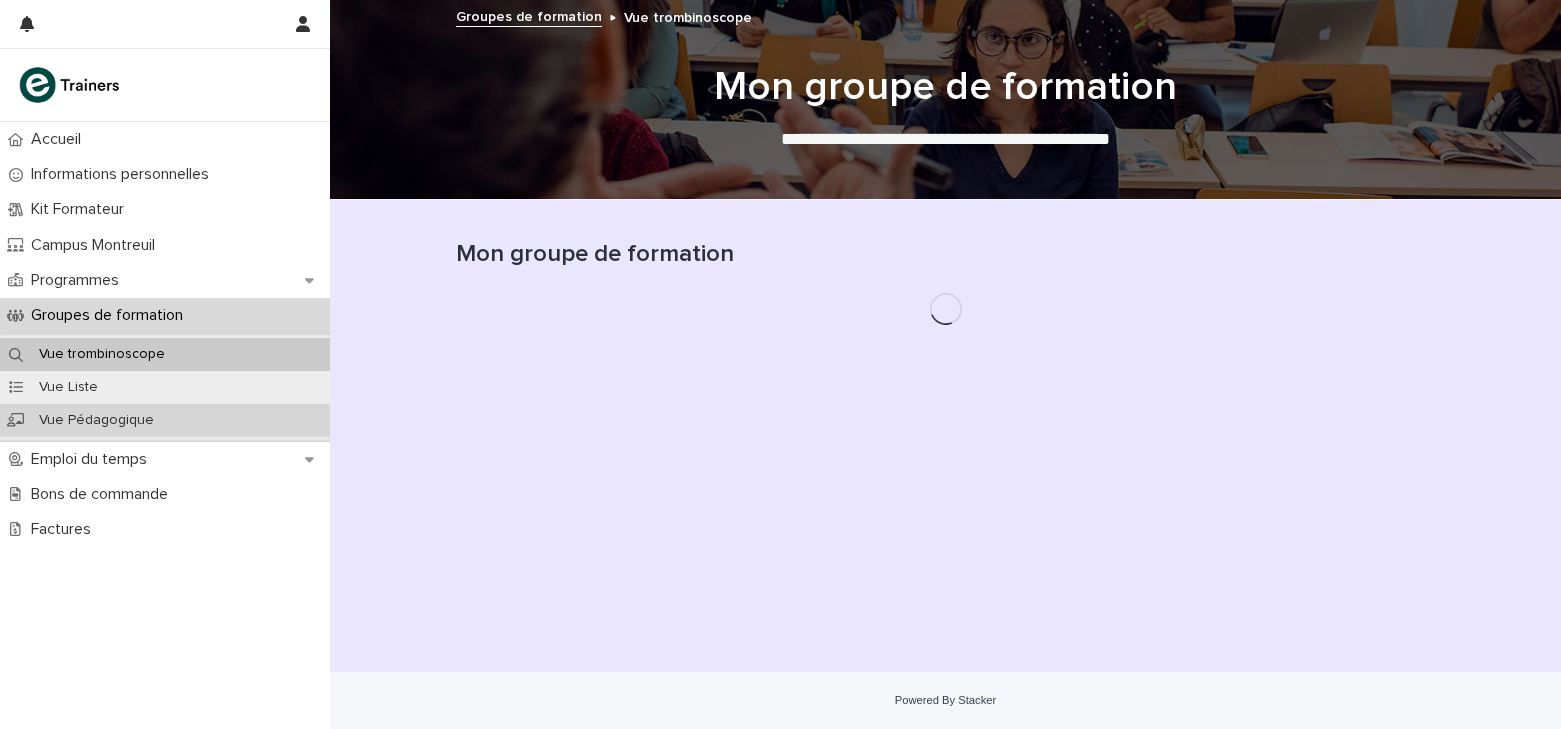 click on "Vue Pédagogique" at bounding box center (96, 420) 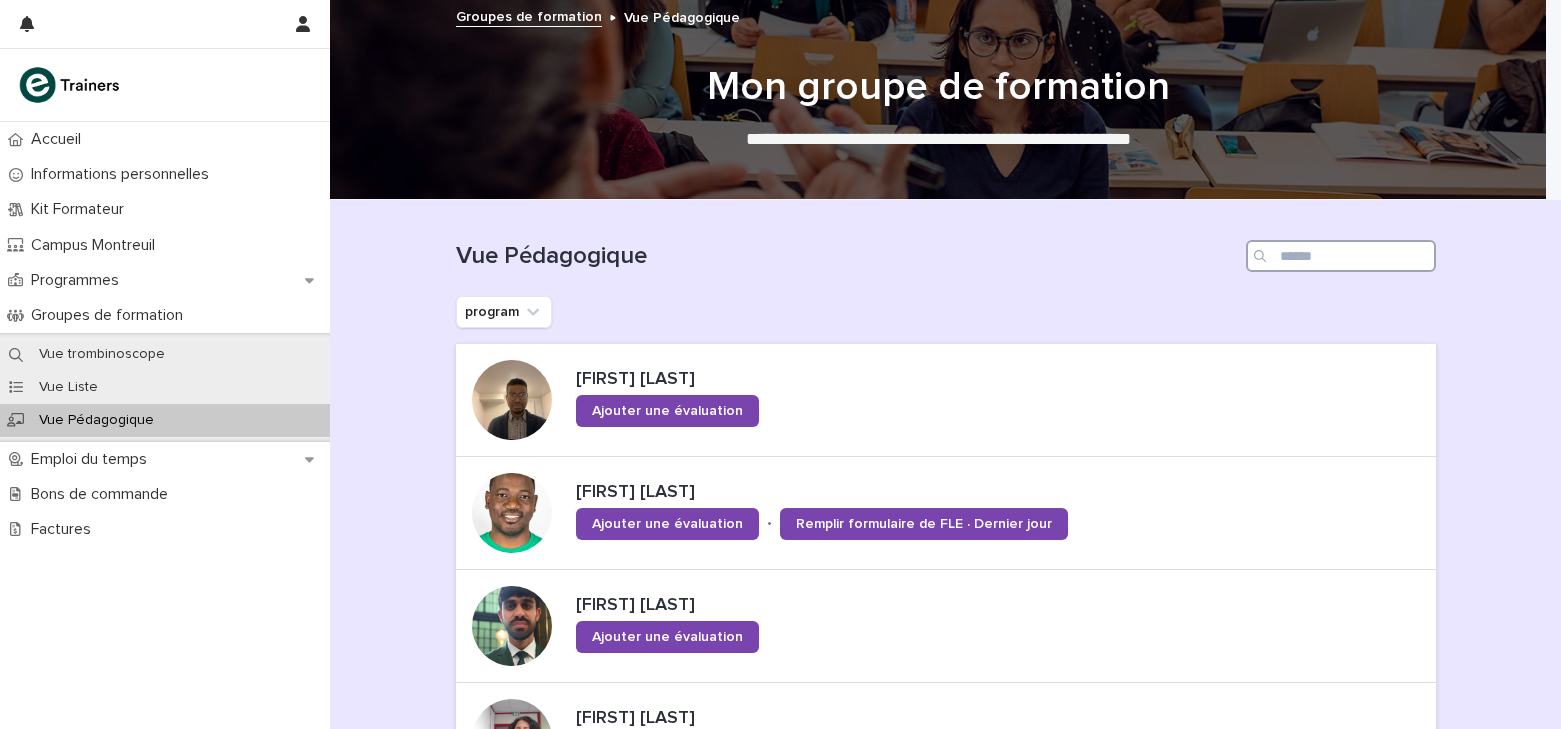 click at bounding box center (1341, 256) 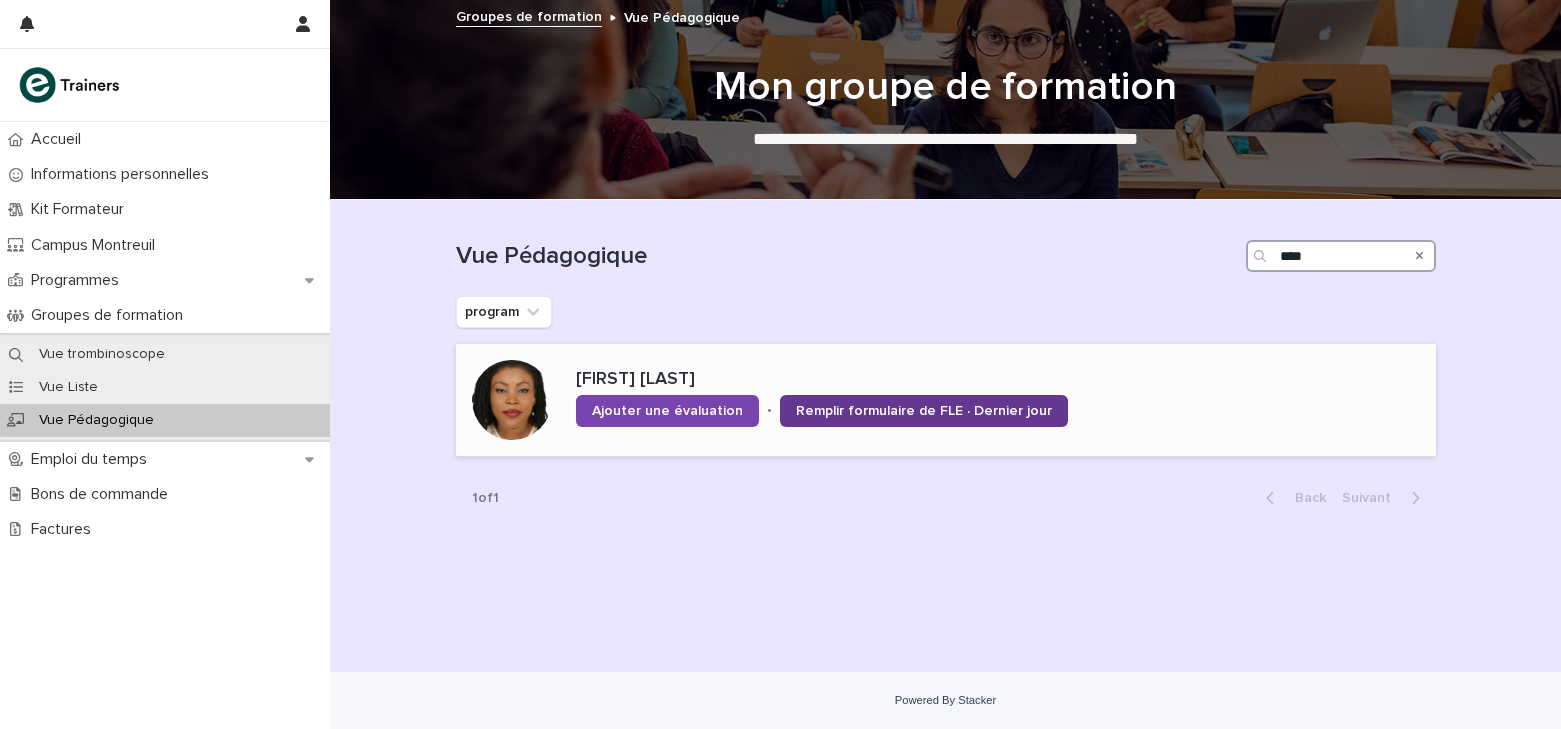 type on "****" 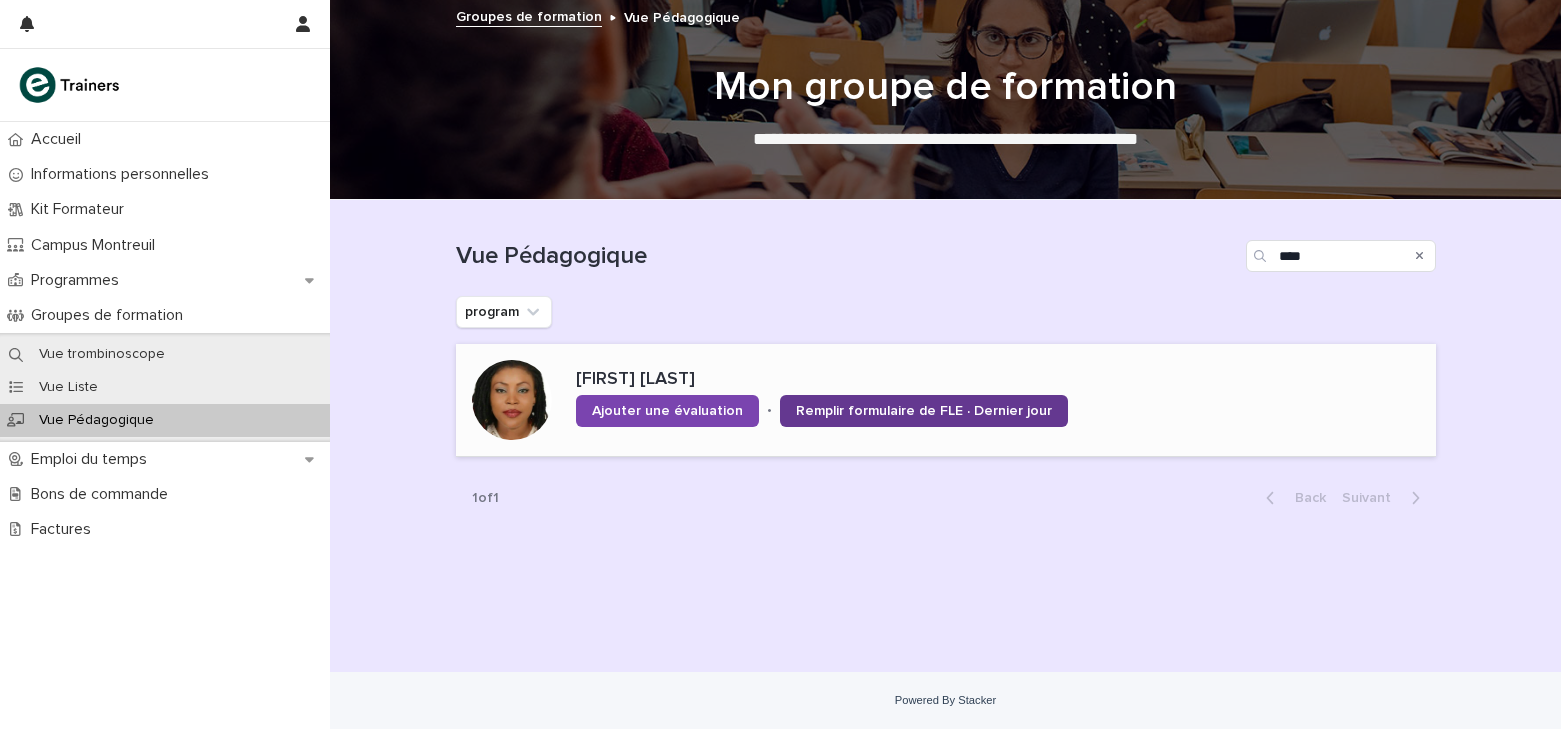 click on "Remplir formulaire de FLE · Dernier jour" at bounding box center [924, 411] 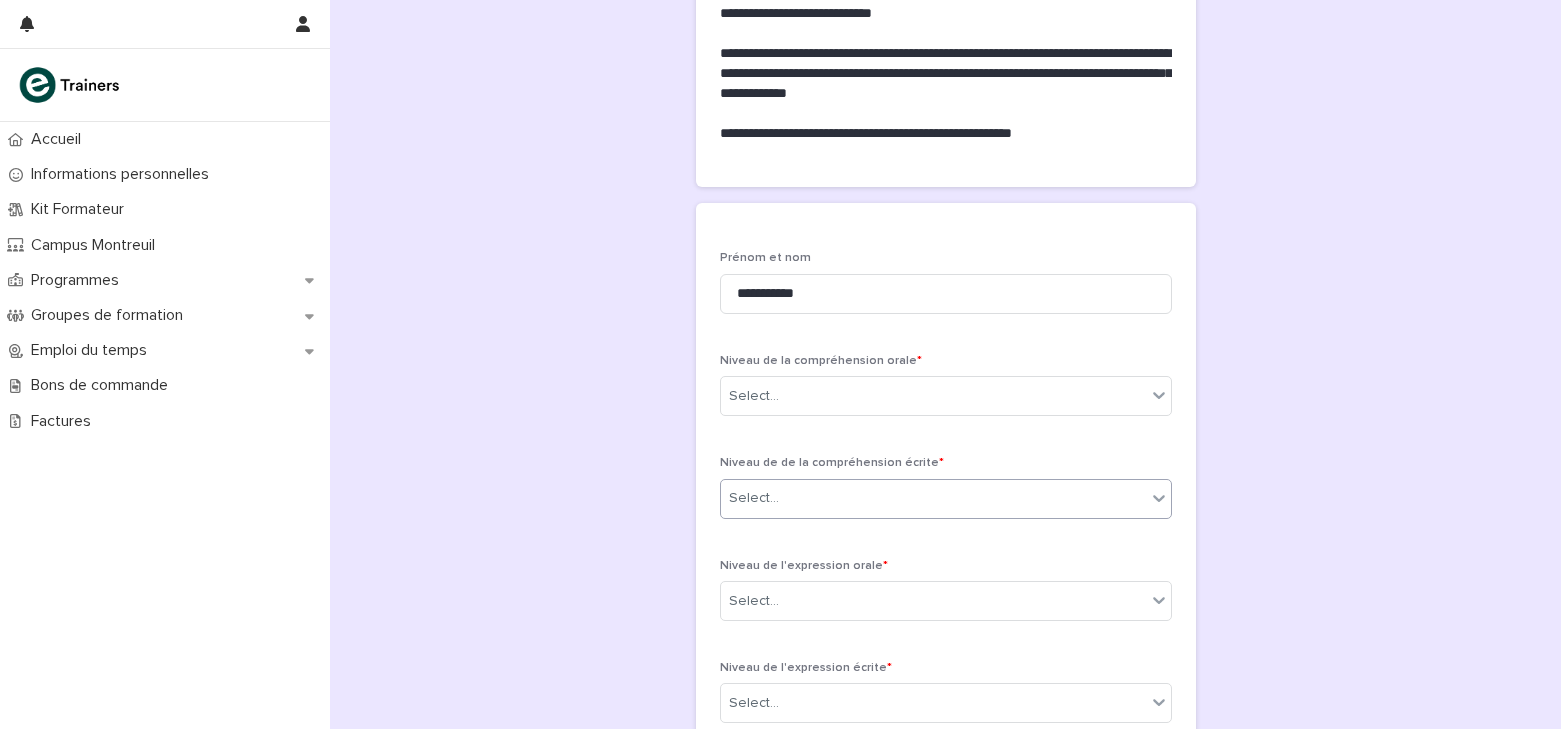 scroll, scrollTop: 0, scrollLeft: 0, axis: both 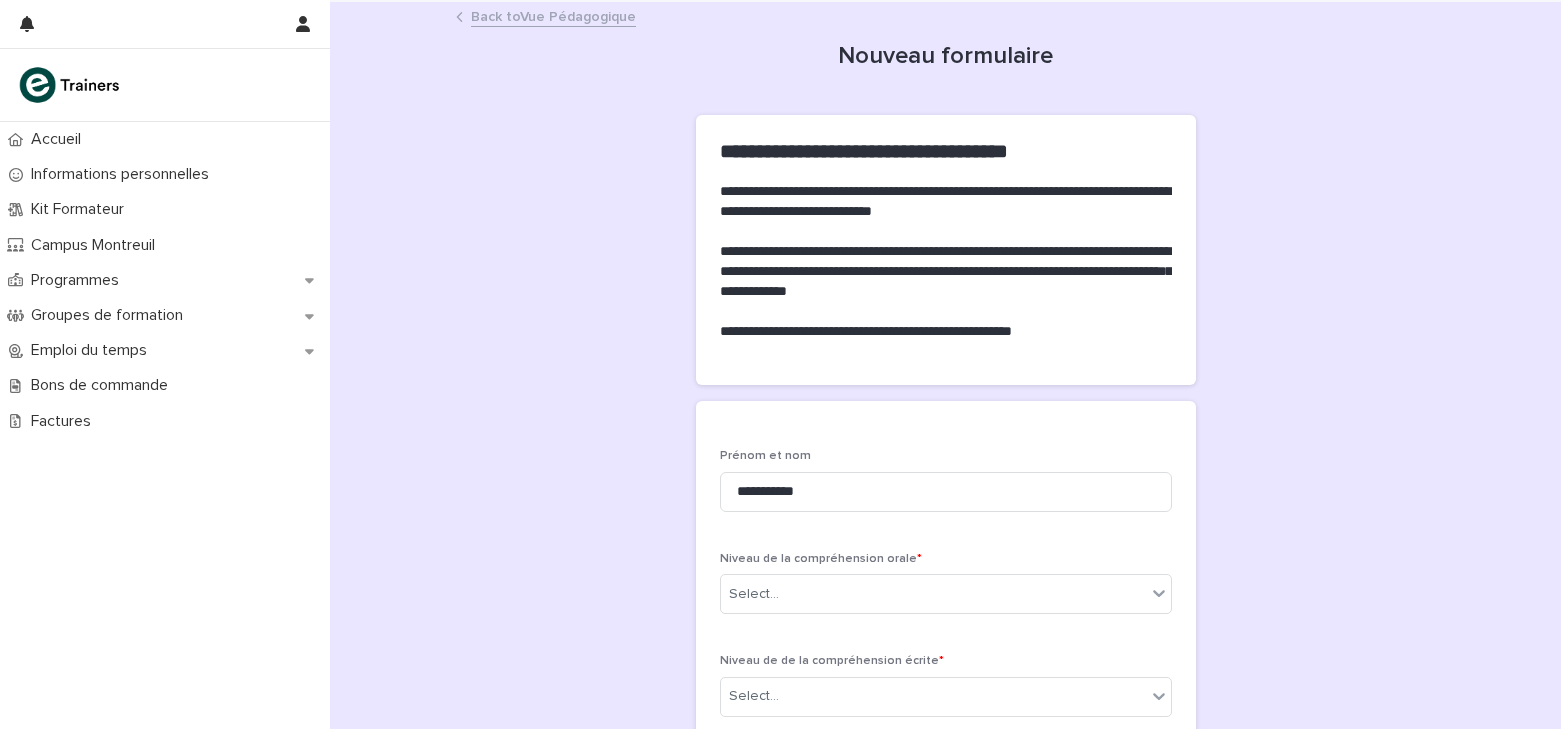 click 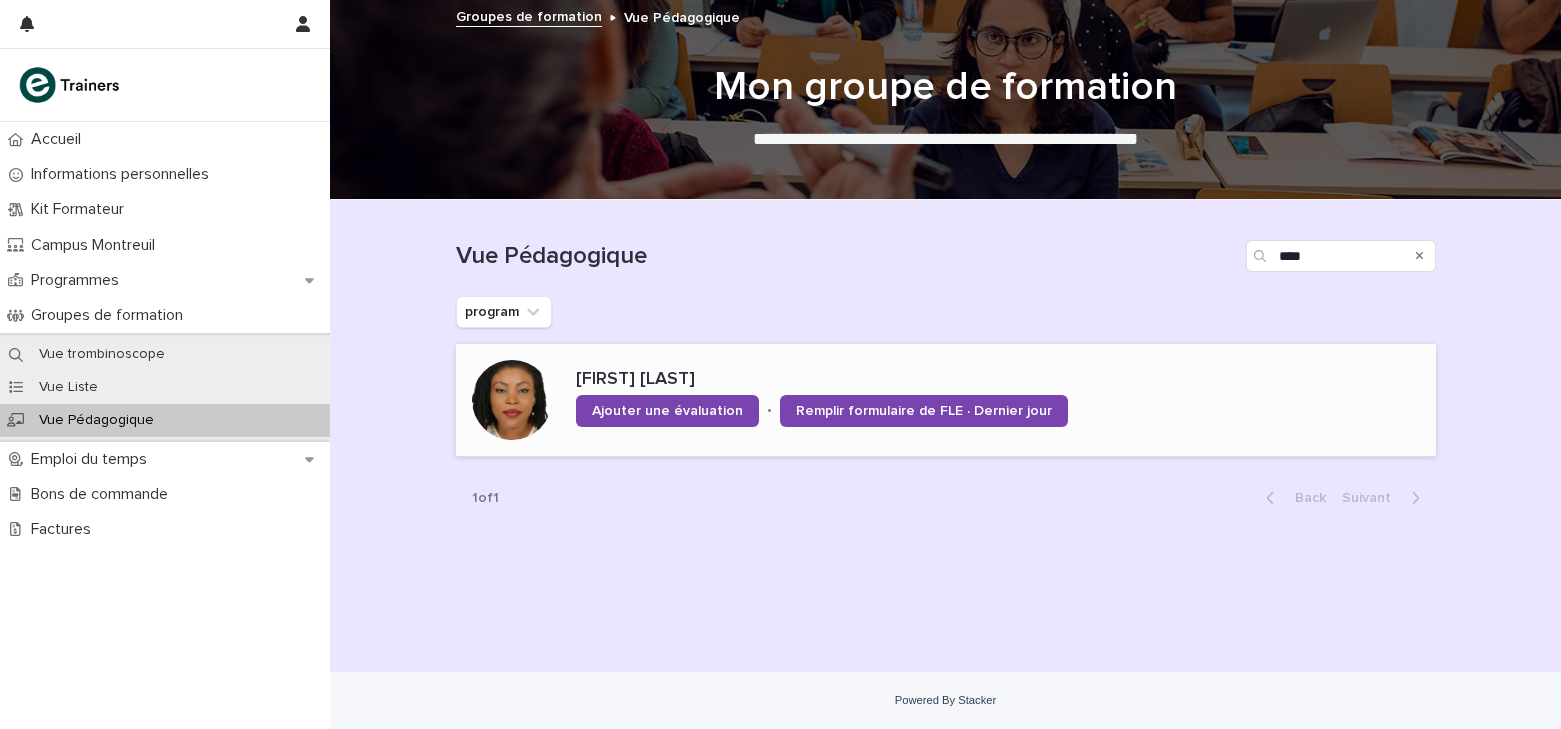 click at bounding box center [512, 400] 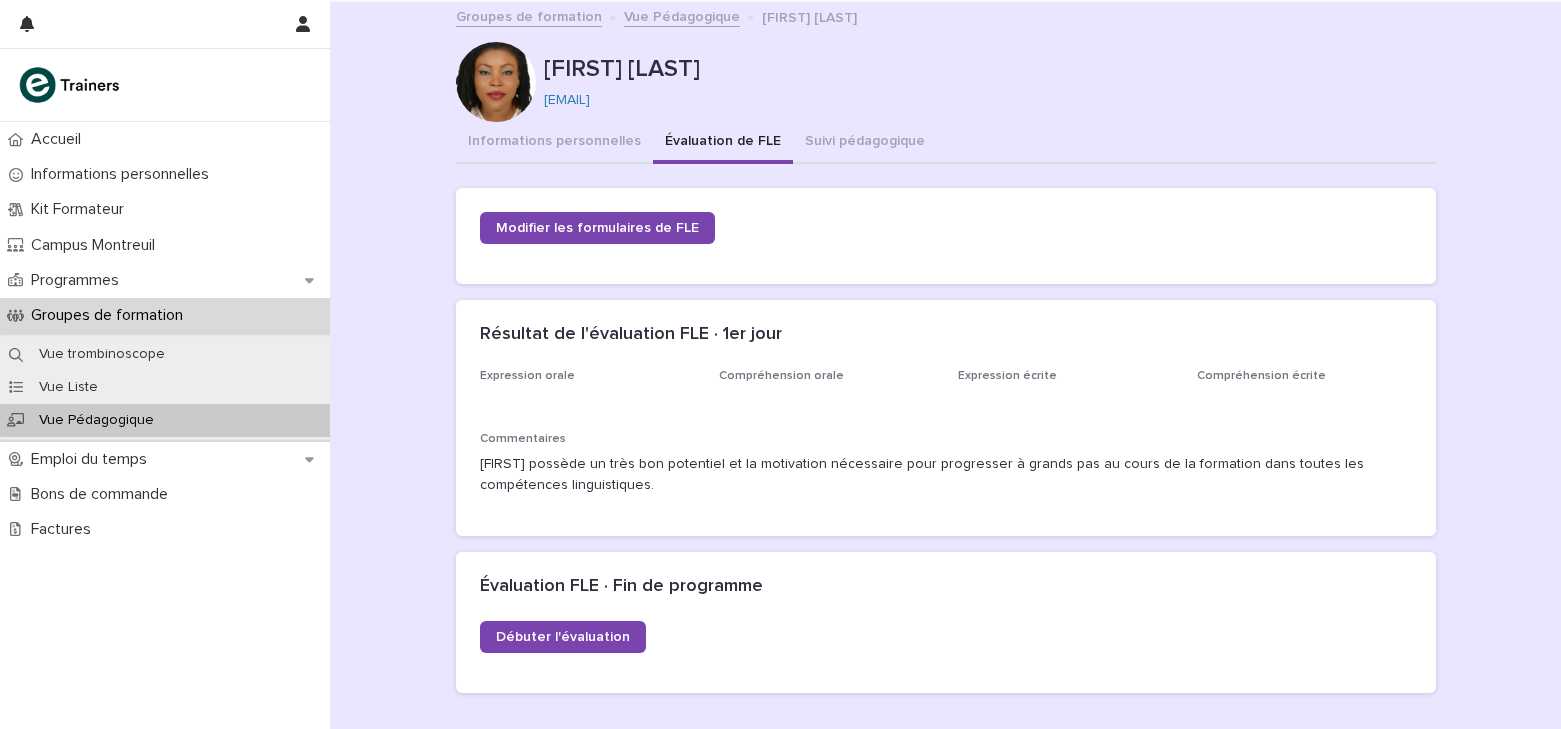 click on "Évaluation de FLE" at bounding box center (723, 143) 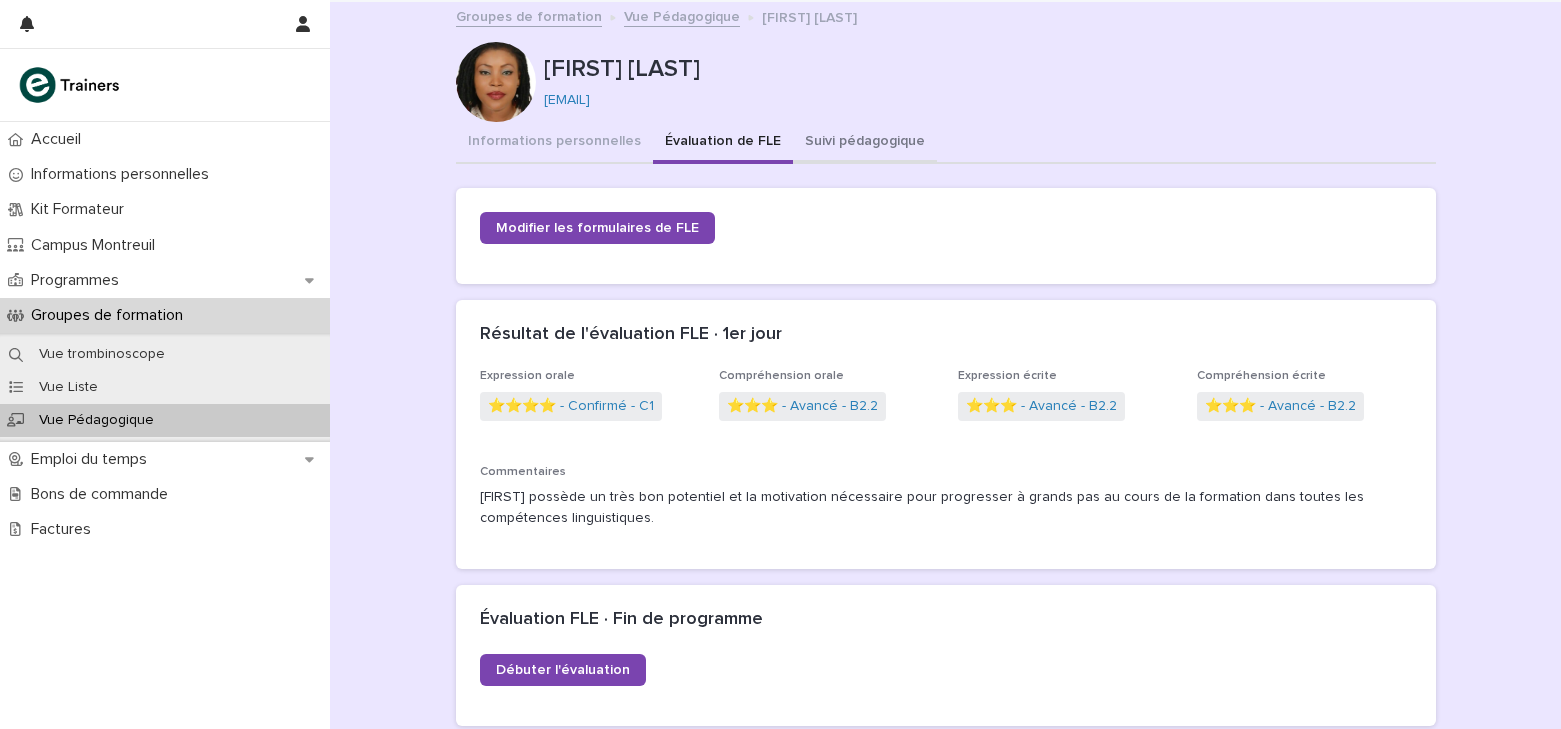 click on "Suivi pédagogique" at bounding box center [865, 143] 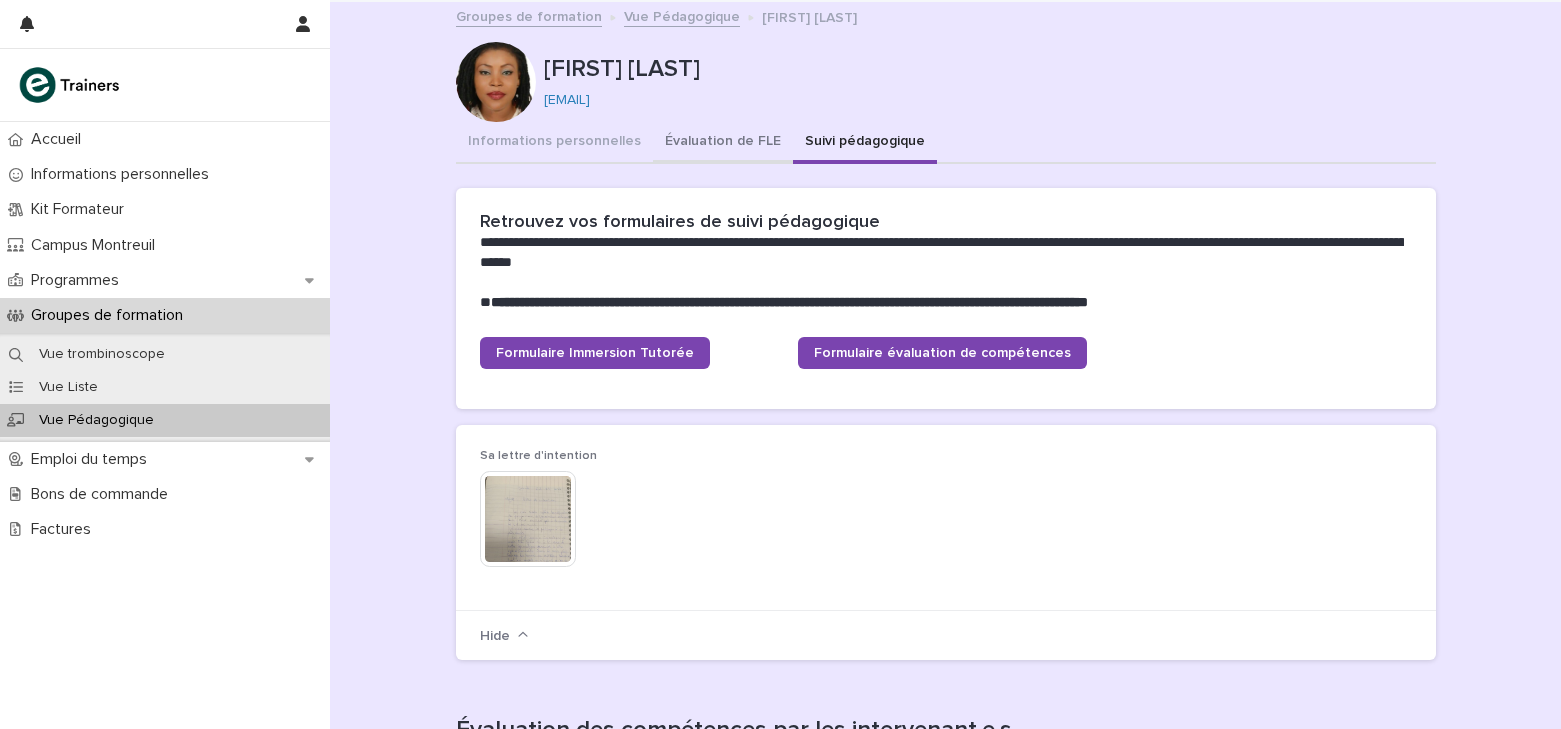 click on "Évaluation de FLE" at bounding box center (723, 143) 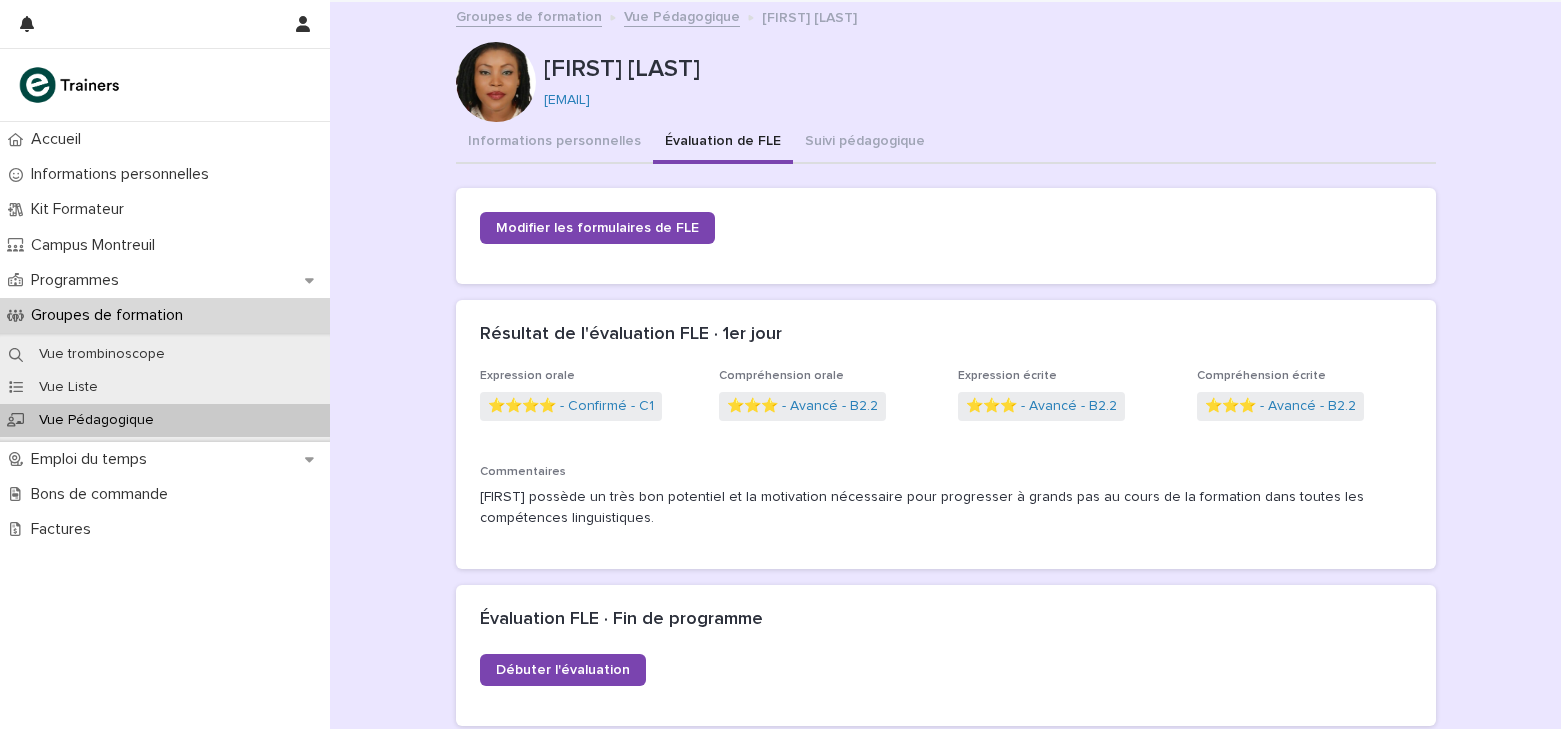 scroll, scrollTop: 170, scrollLeft: 0, axis: vertical 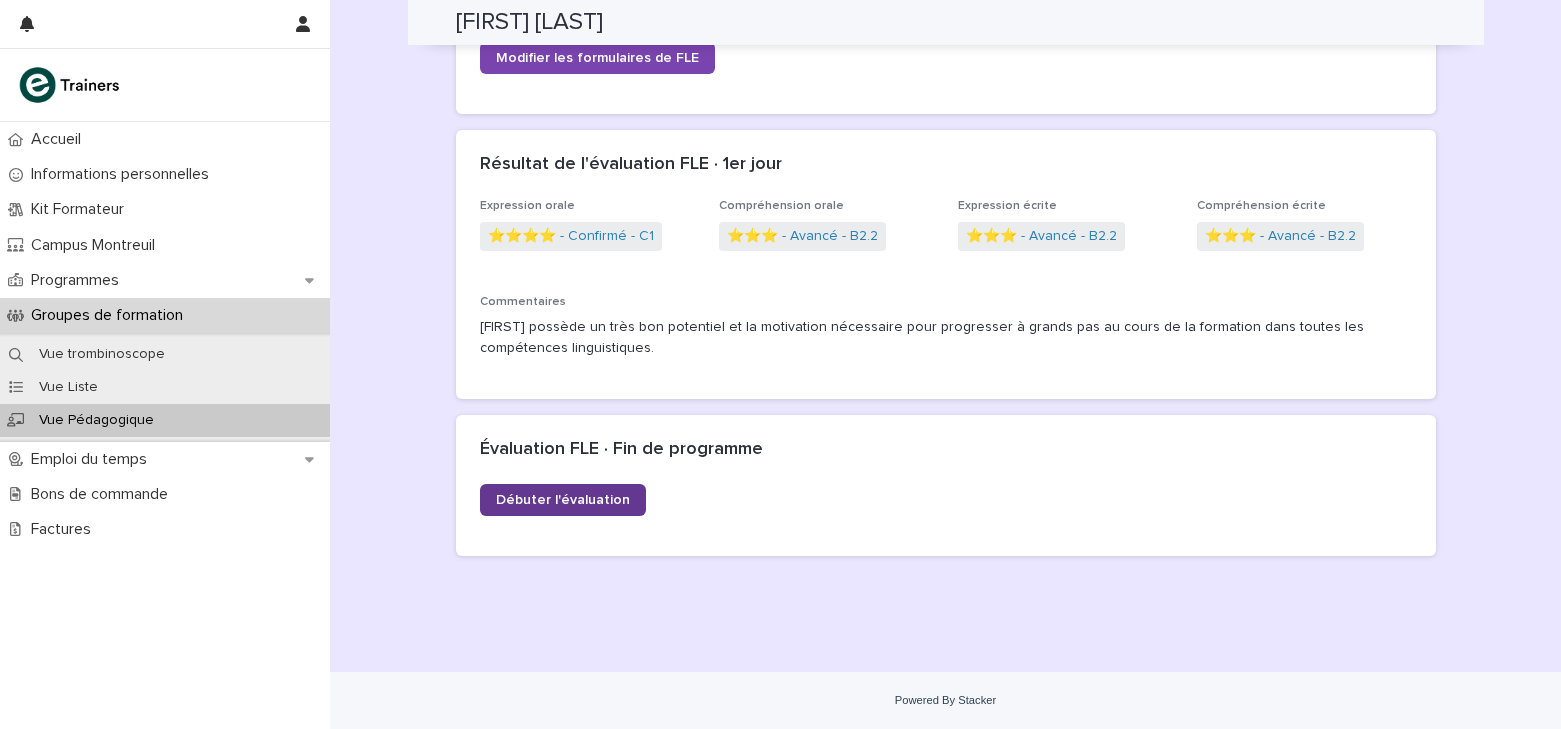 click on "Débuter l'évaluation" at bounding box center (563, 500) 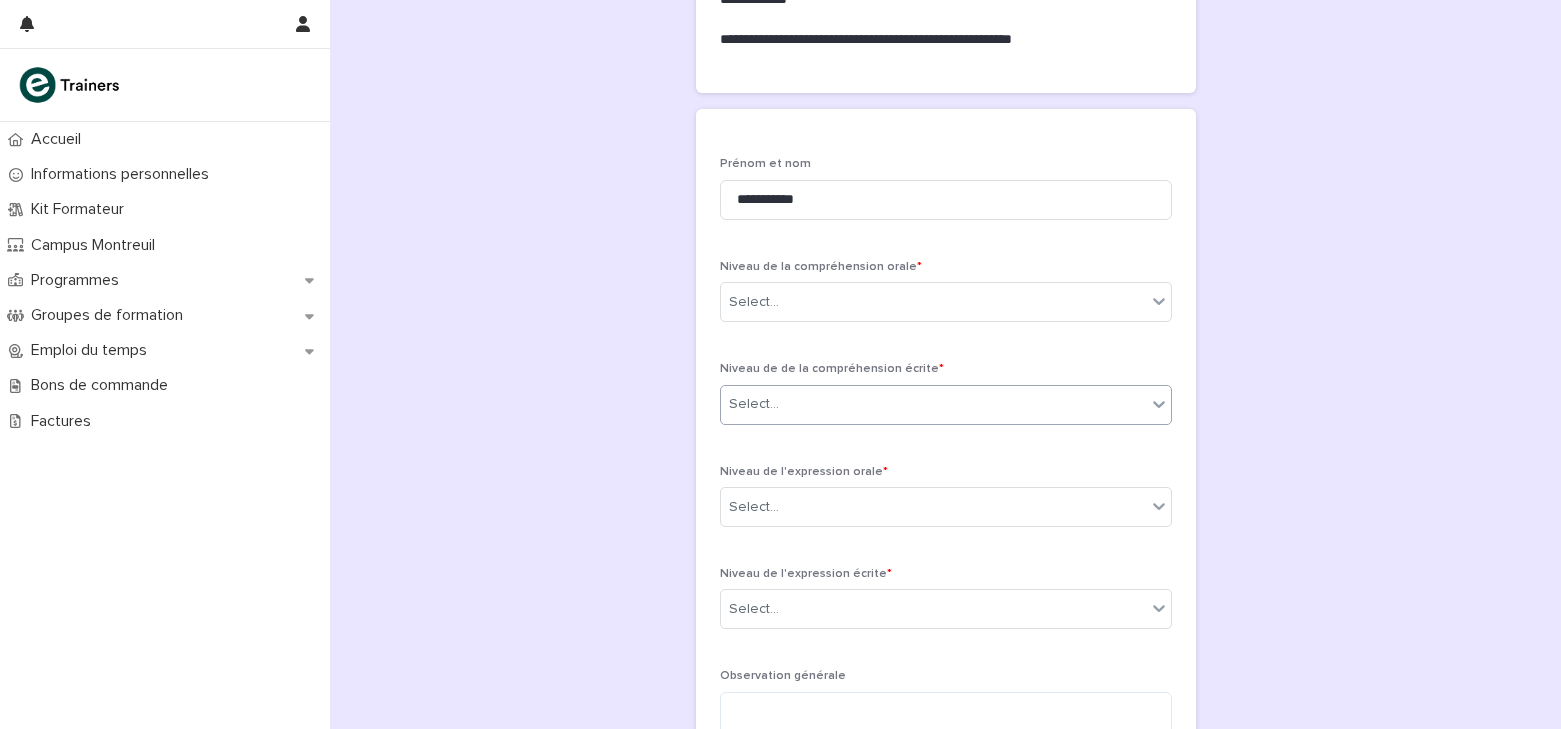 scroll, scrollTop: 300, scrollLeft: 0, axis: vertical 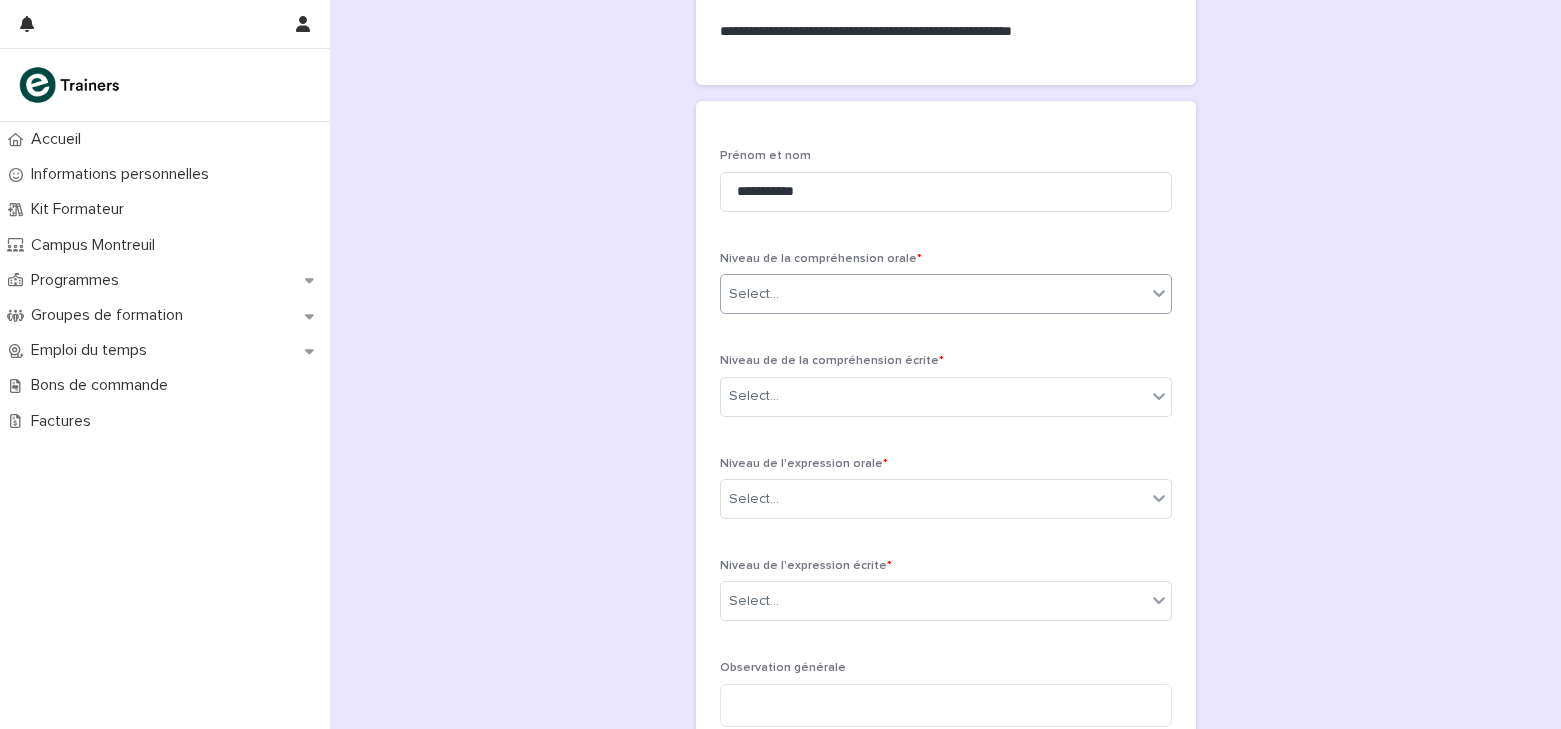 click on "Select..." at bounding box center (946, 294) 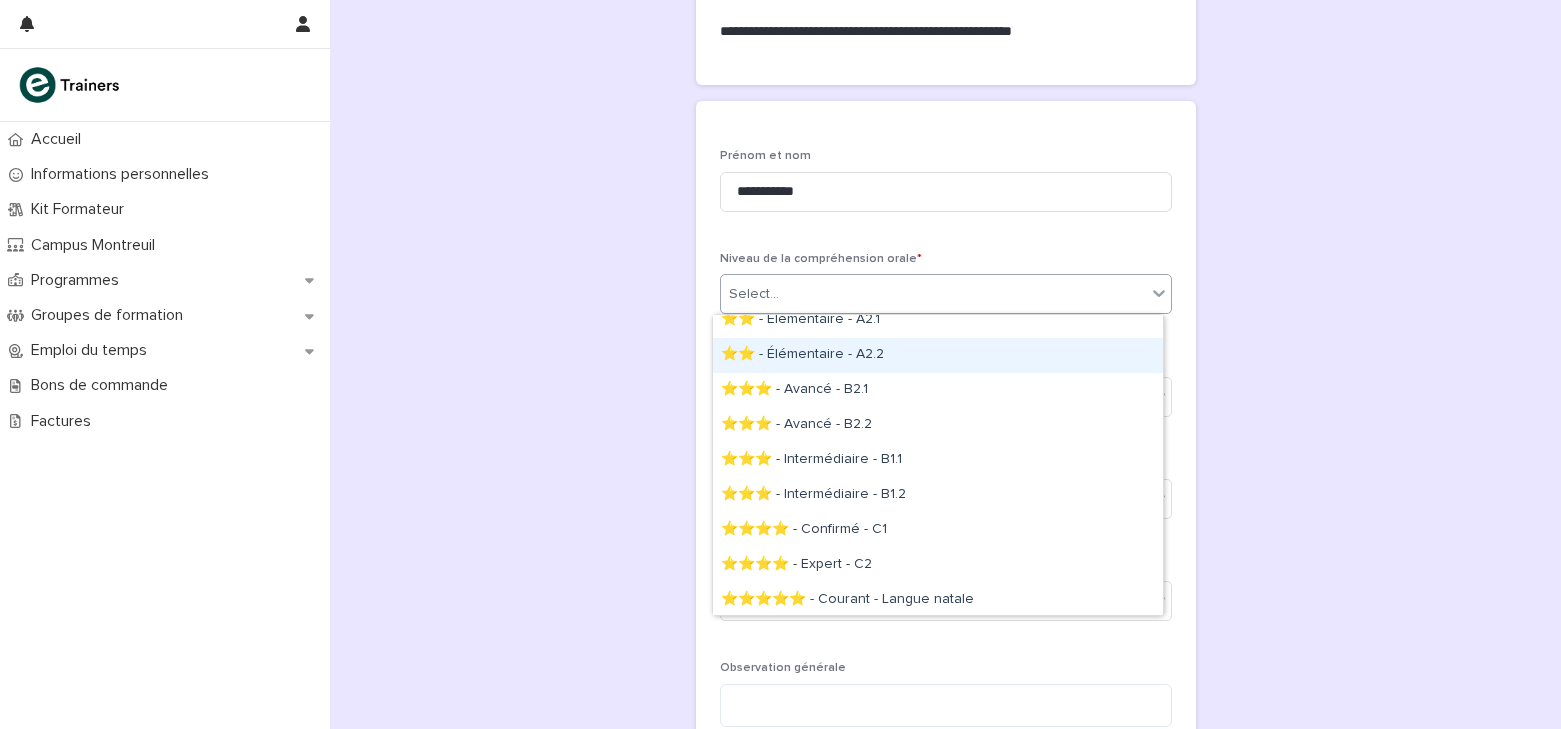 scroll, scrollTop: 120, scrollLeft: 0, axis: vertical 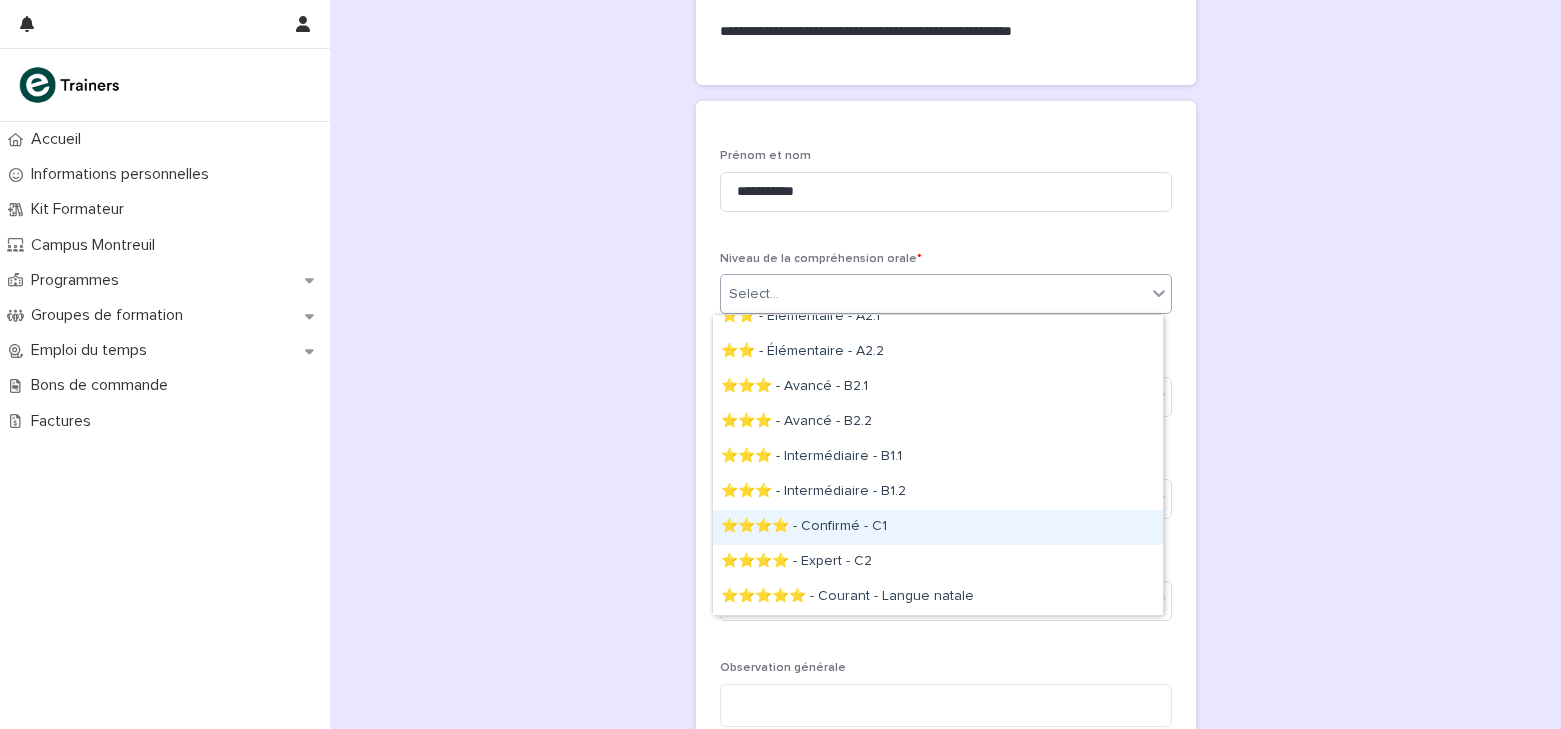 click on "⭐⭐⭐⭐ - Confirmé - C1" at bounding box center [938, 527] 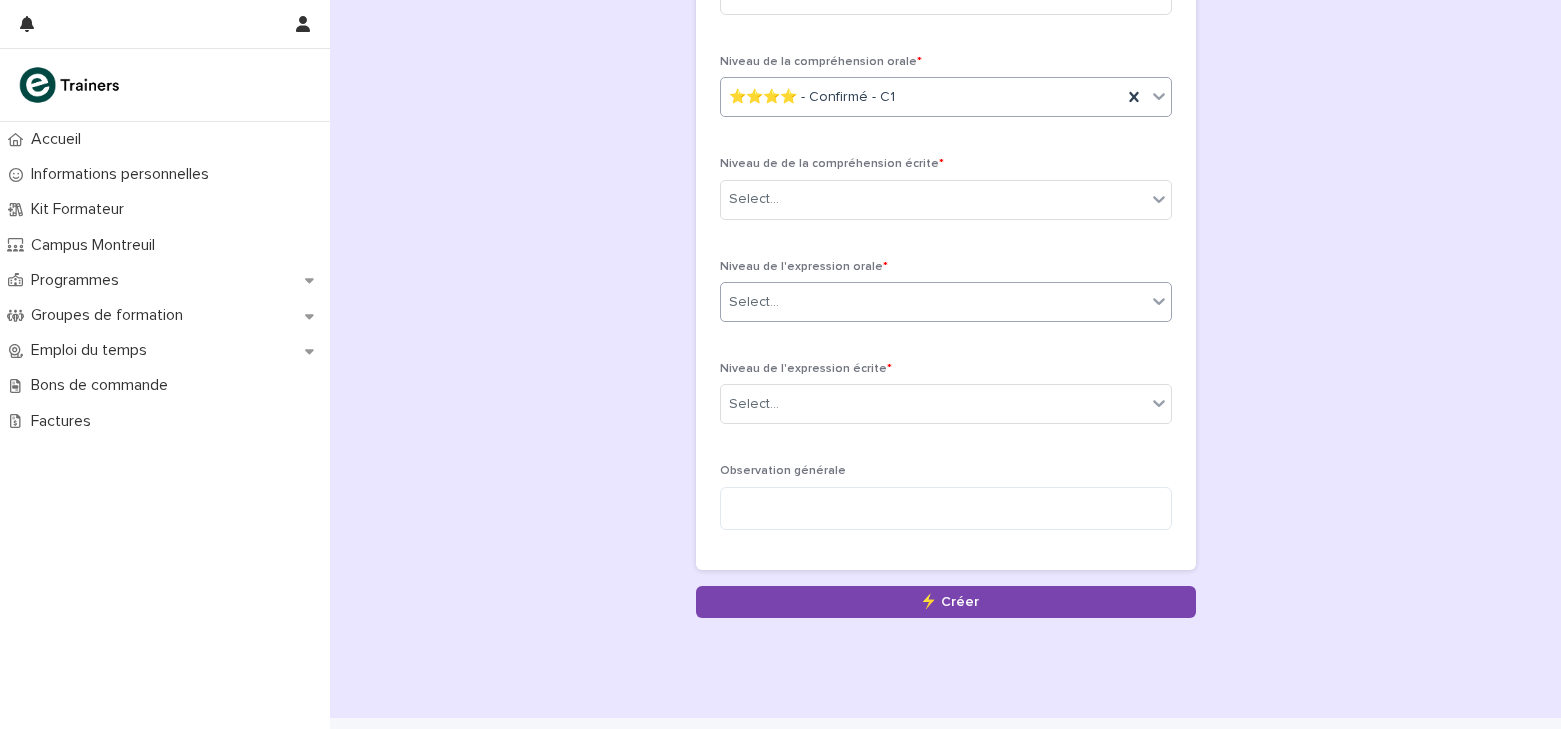 scroll, scrollTop: 500, scrollLeft: 0, axis: vertical 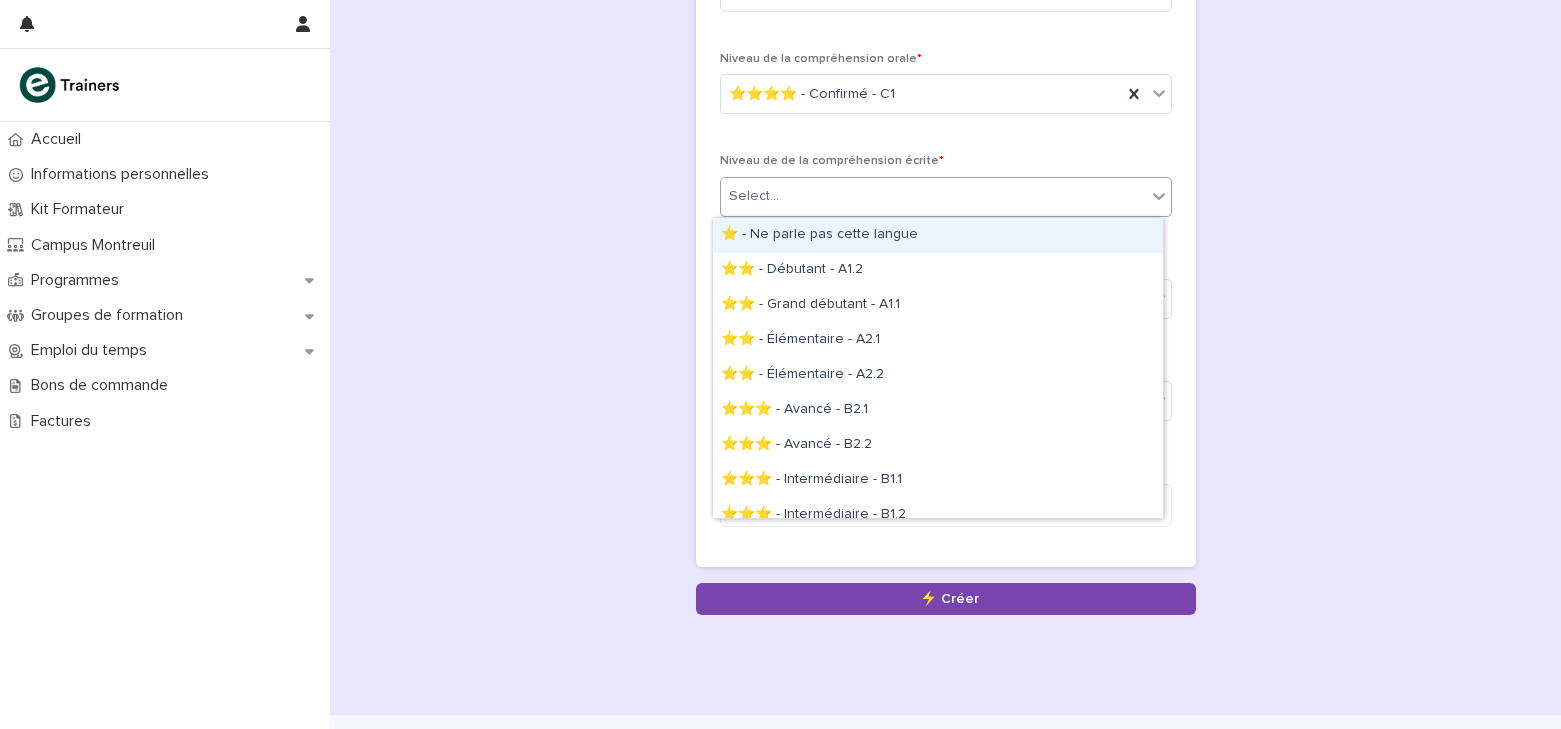 click on "Select..." at bounding box center [933, 196] 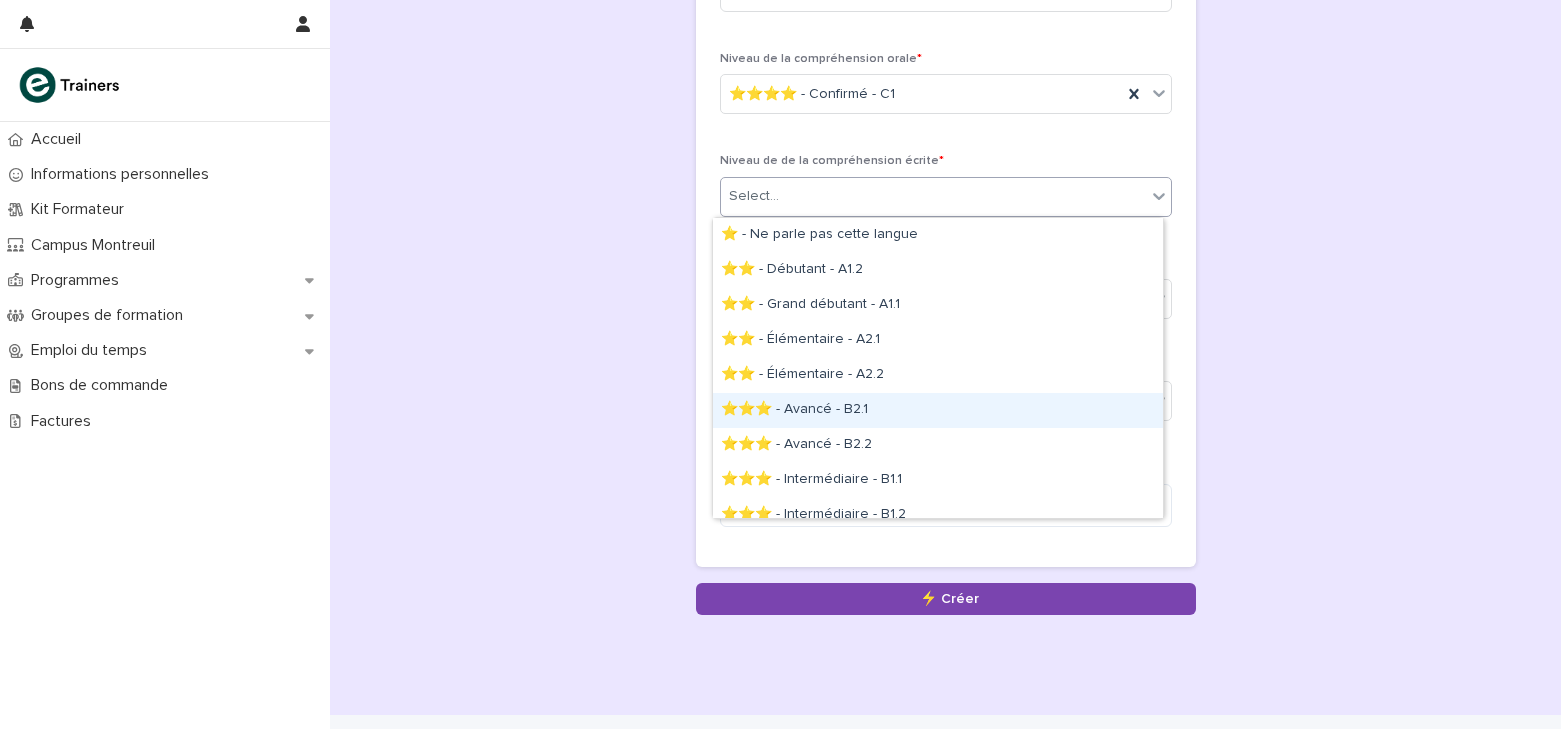 scroll, scrollTop: 120, scrollLeft: 0, axis: vertical 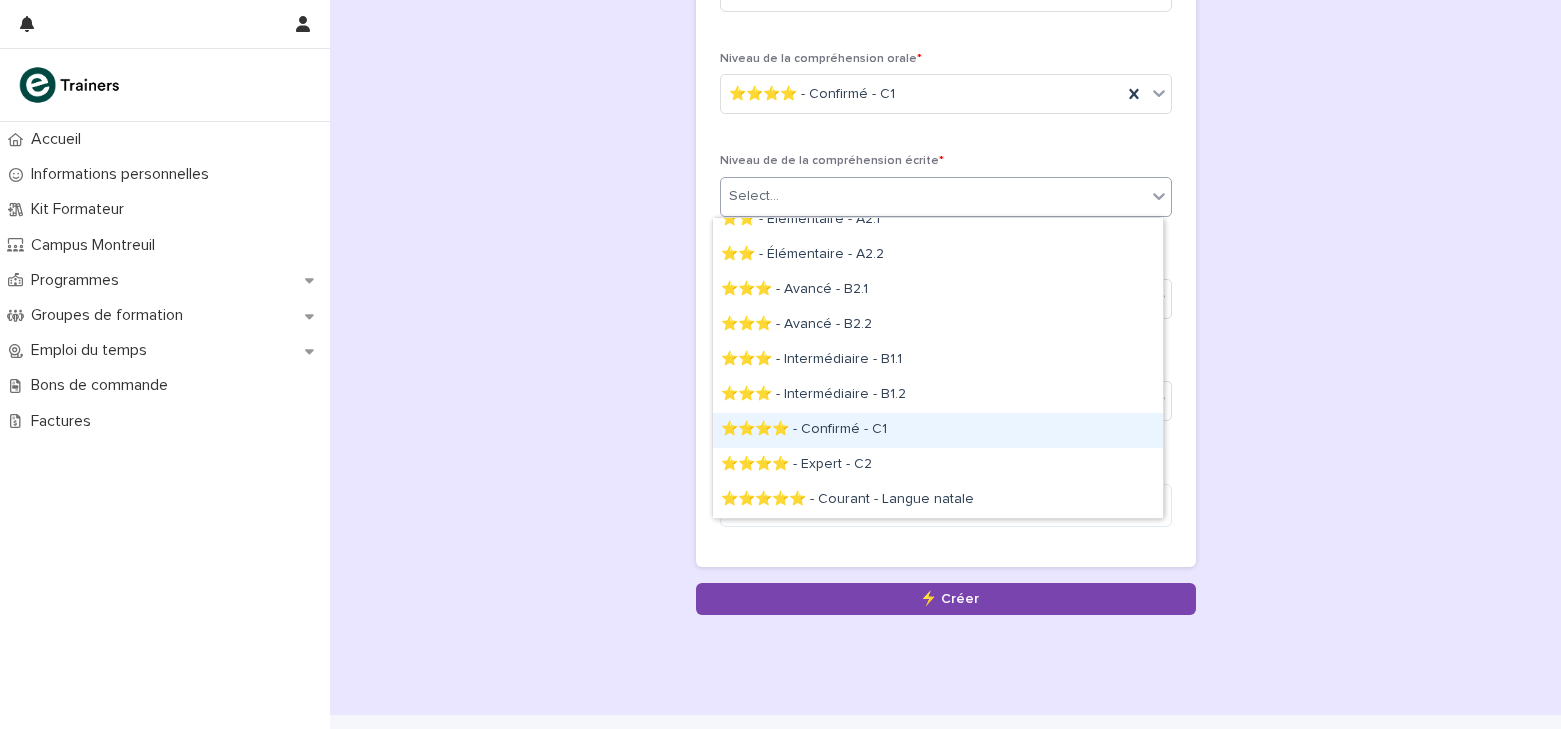click on "⭐⭐⭐⭐ - Confirmé - C1" at bounding box center (938, 430) 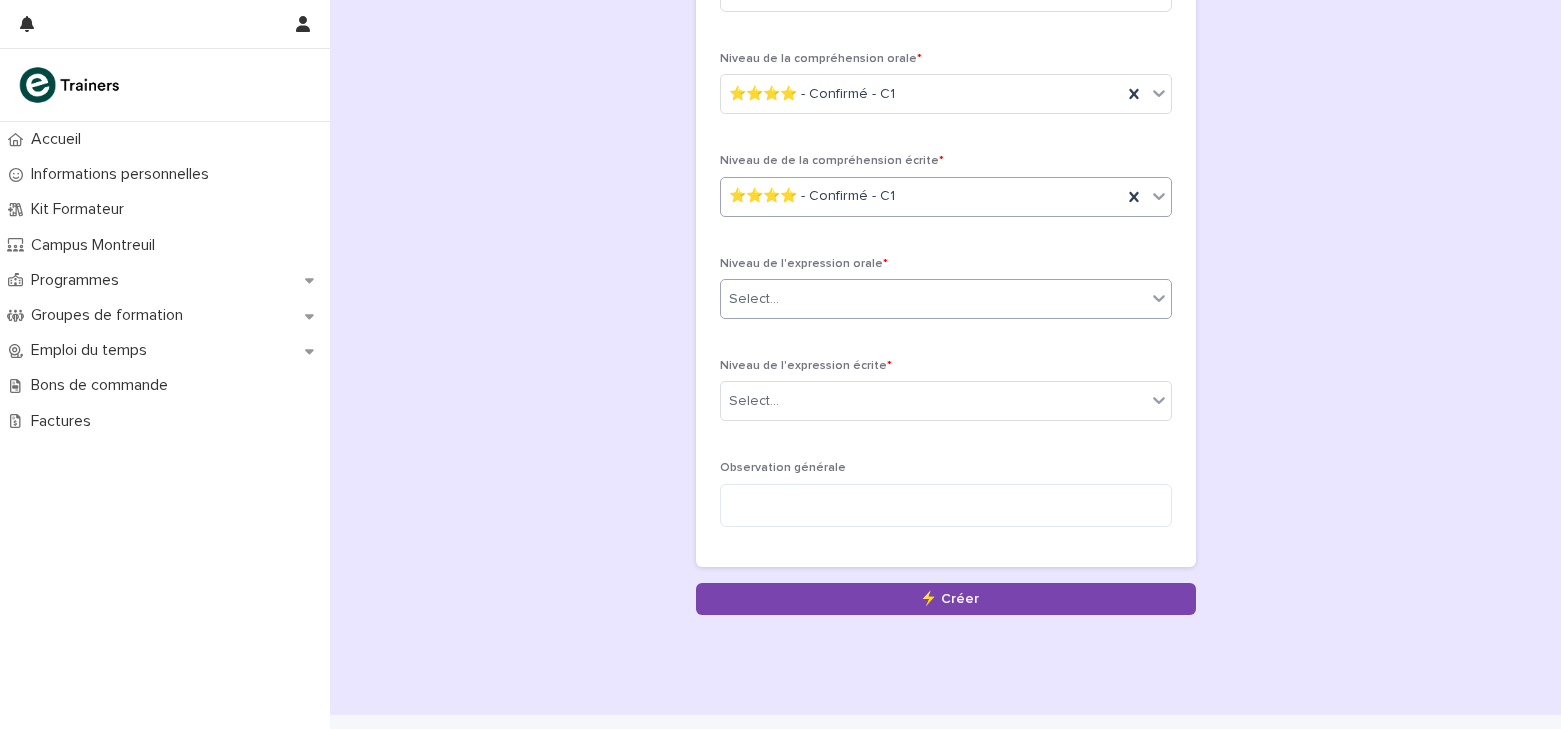 click on "Select..." at bounding box center [933, 299] 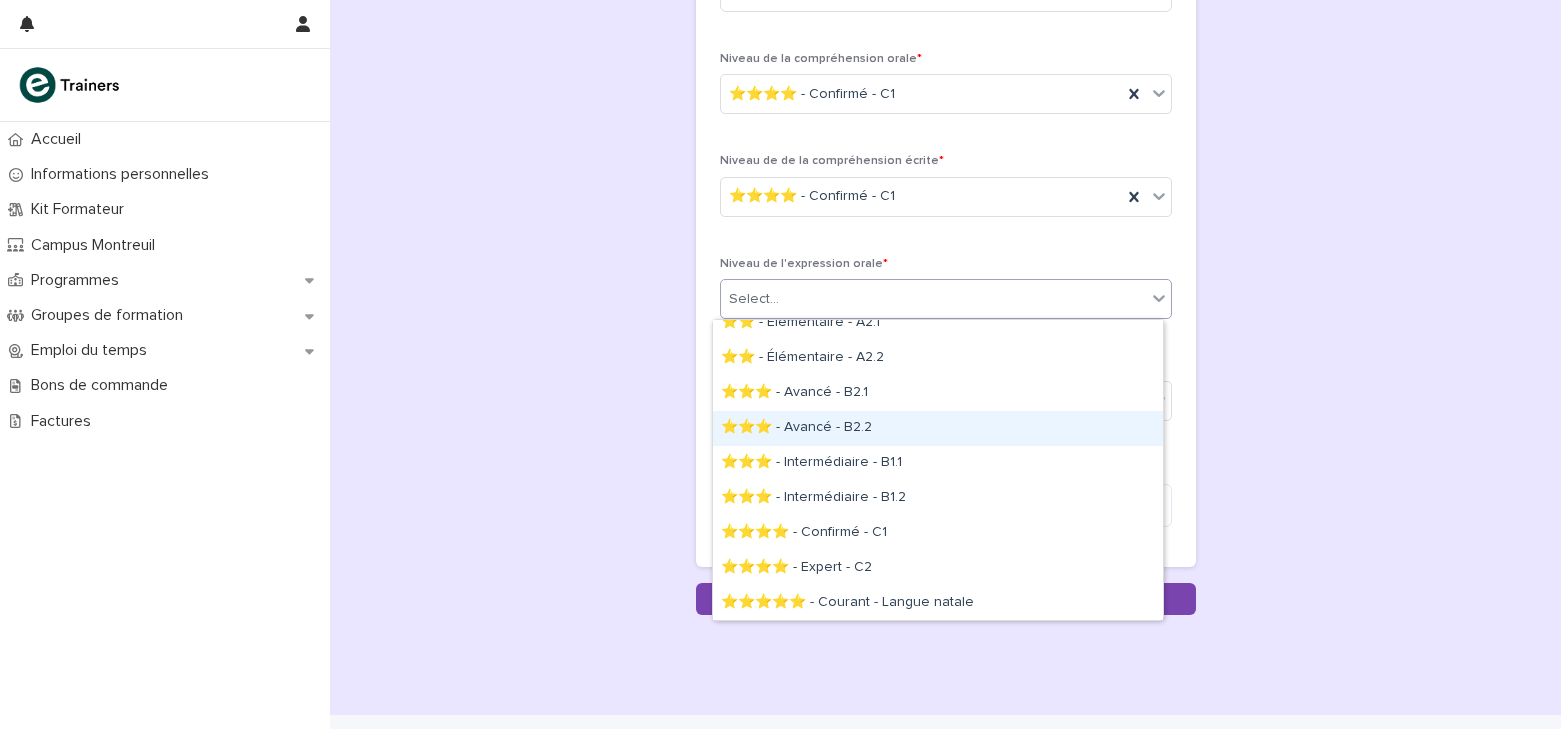 scroll, scrollTop: 120, scrollLeft: 0, axis: vertical 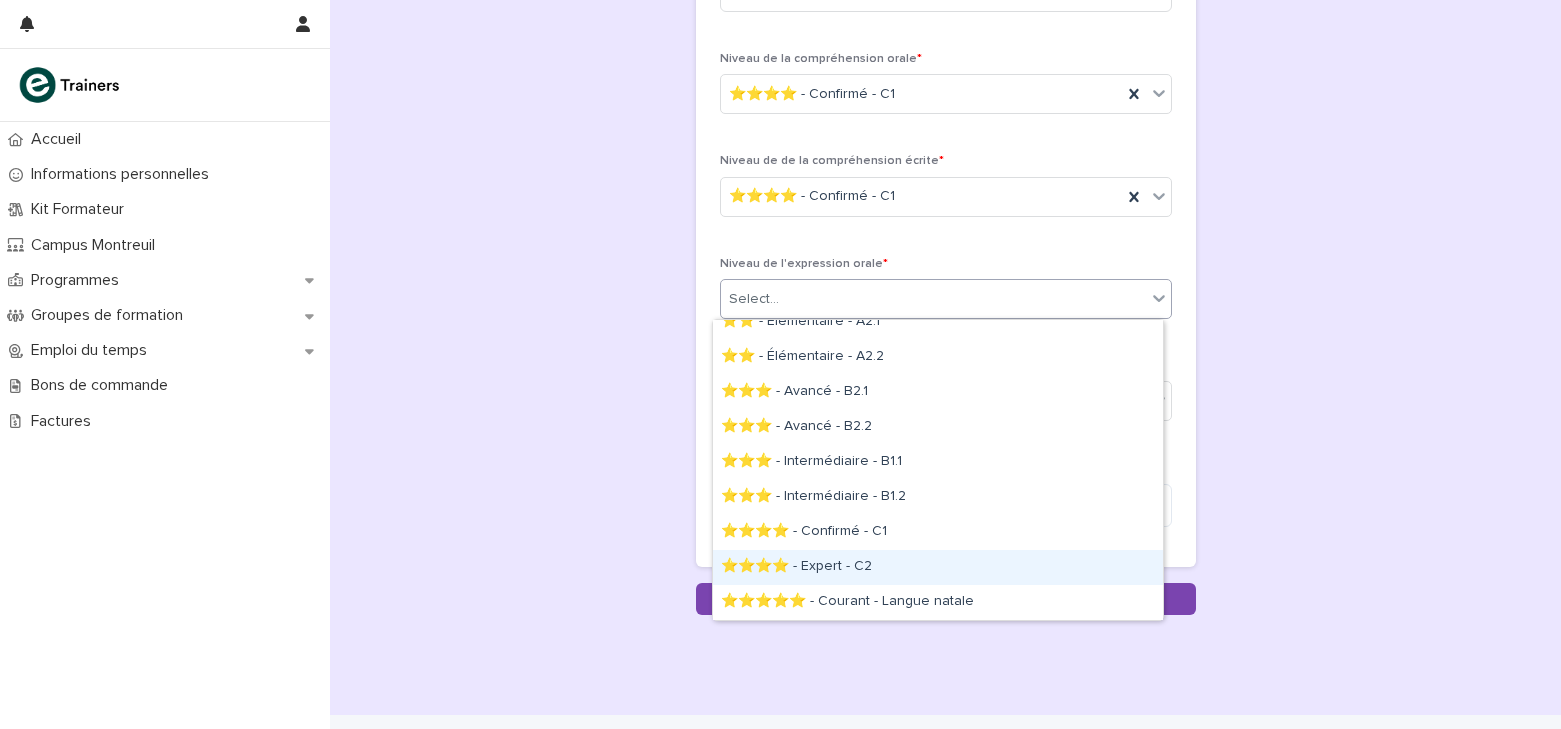 click on "⭐⭐⭐⭐ - Expert - C2" at bounding box center [938, 567] 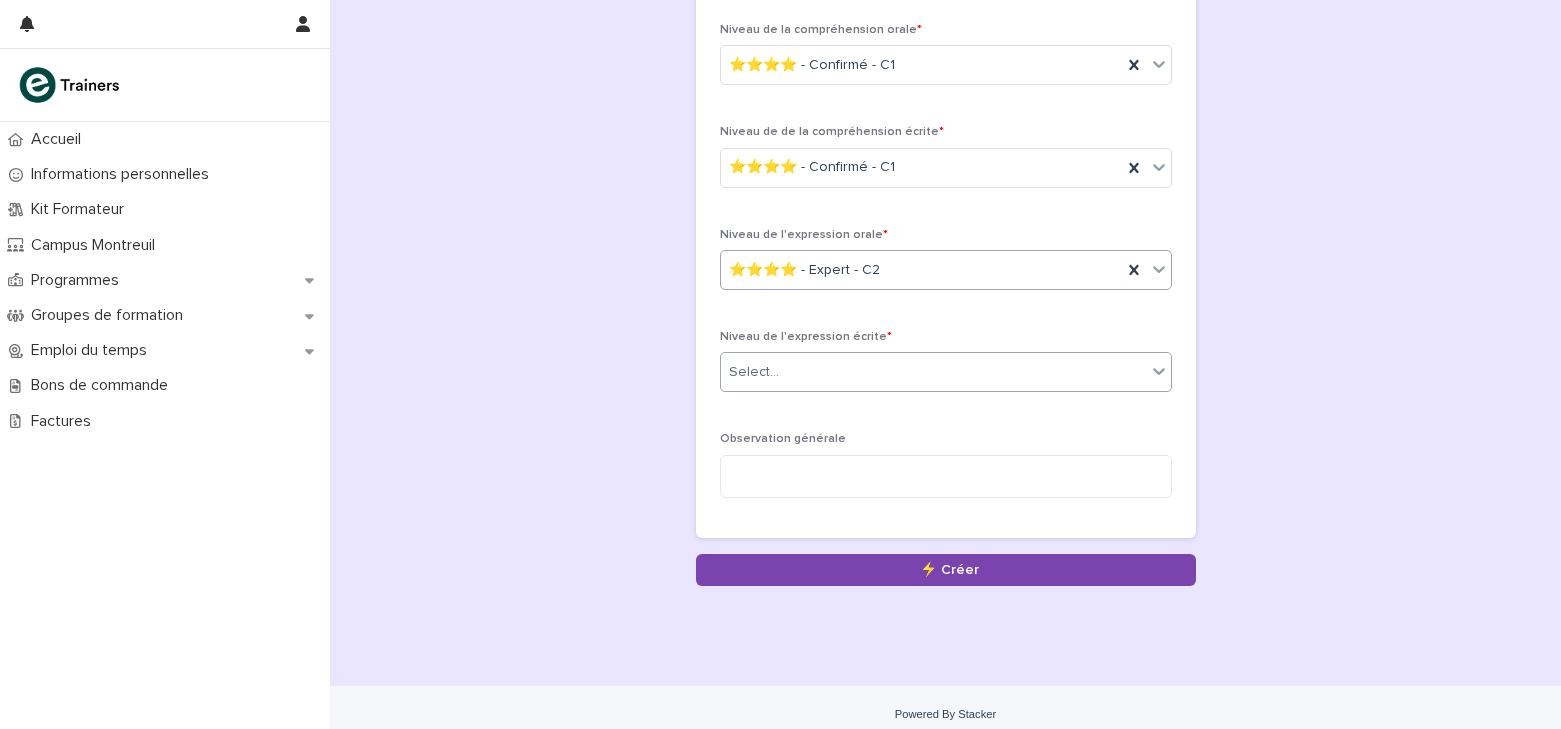 scroll, scrollTop: 542, scrollLeft: 0, axis: vertical 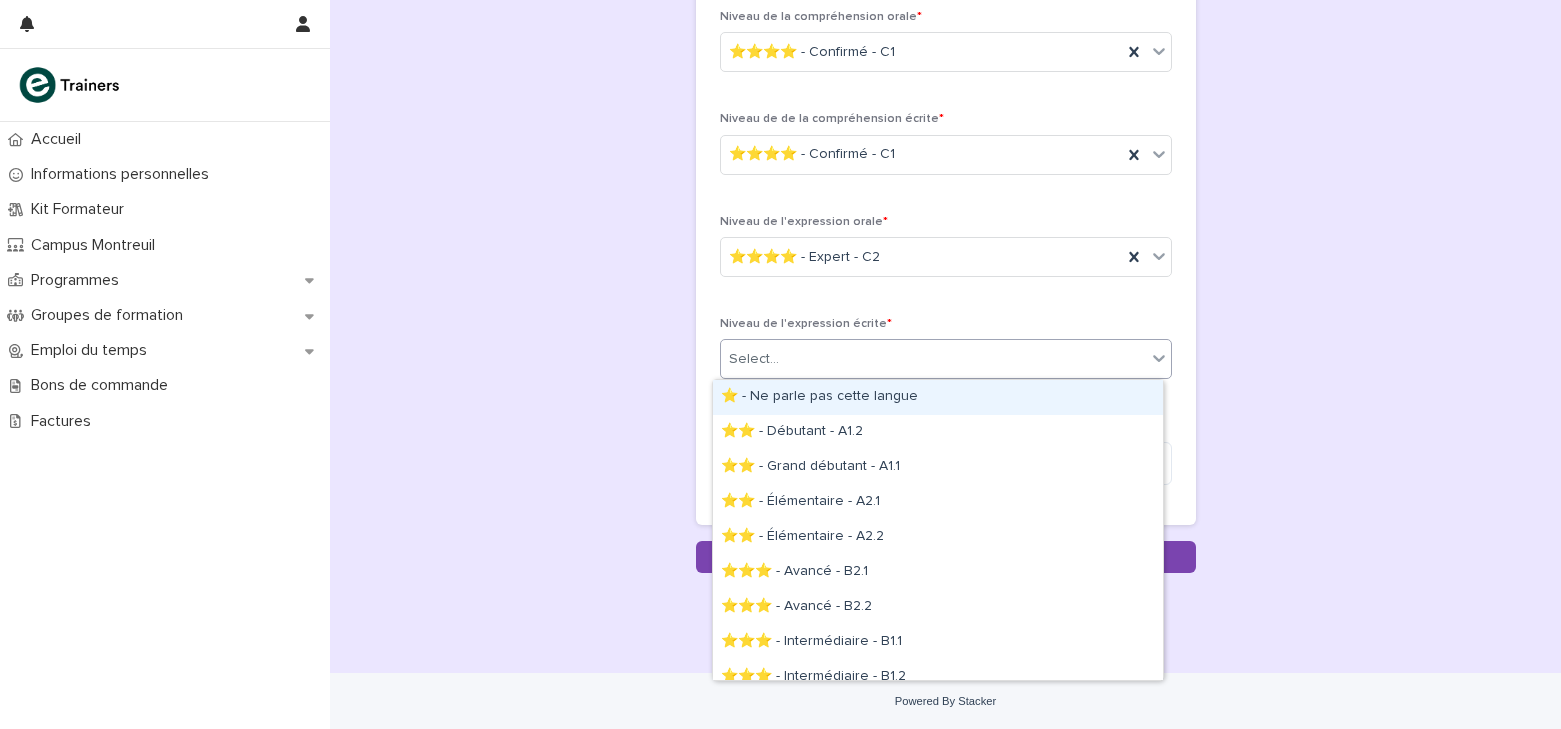 click on "Select..." at bounding box center [933, 359] 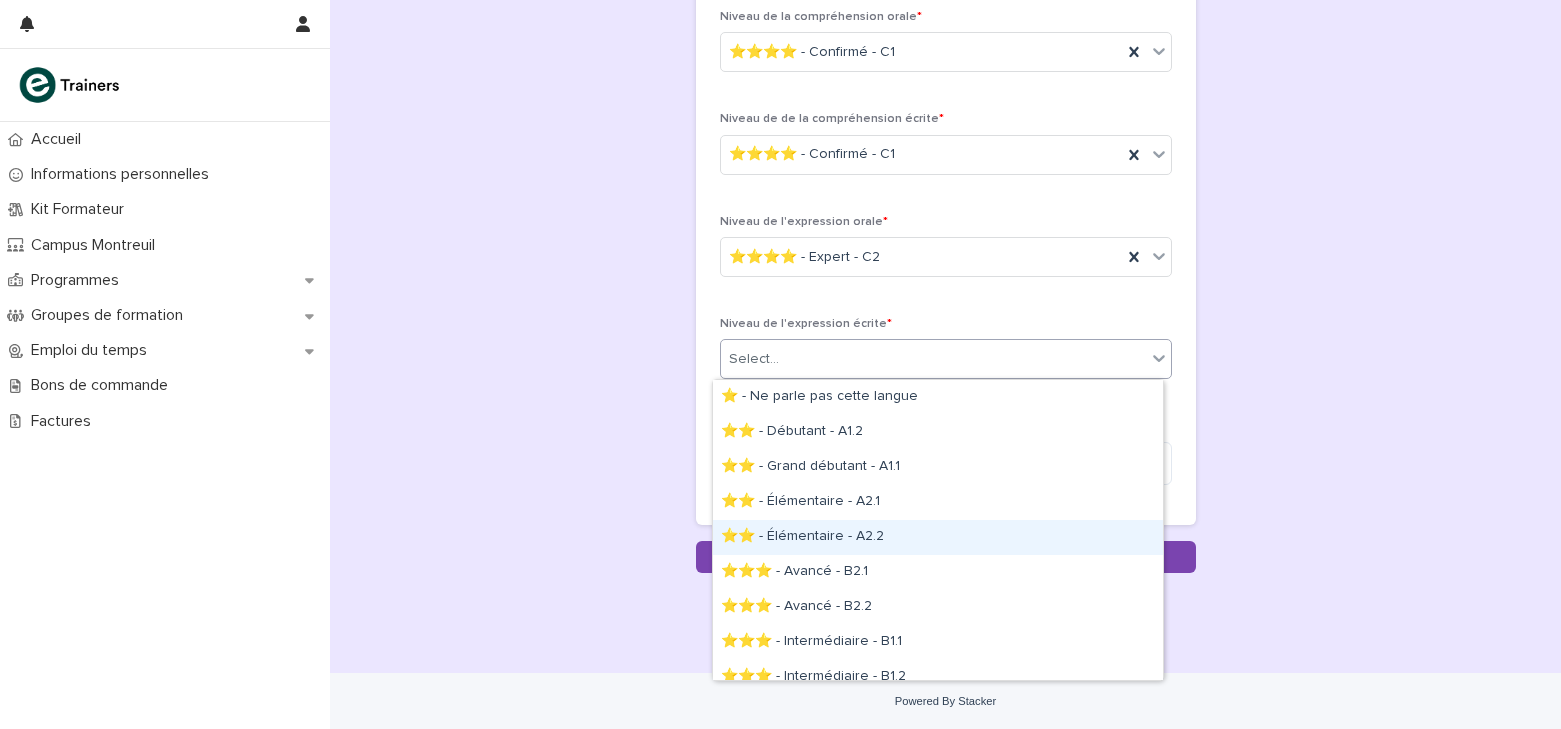 scroll, scrollTop: 120, scrollLeft: 0, axis: vertical 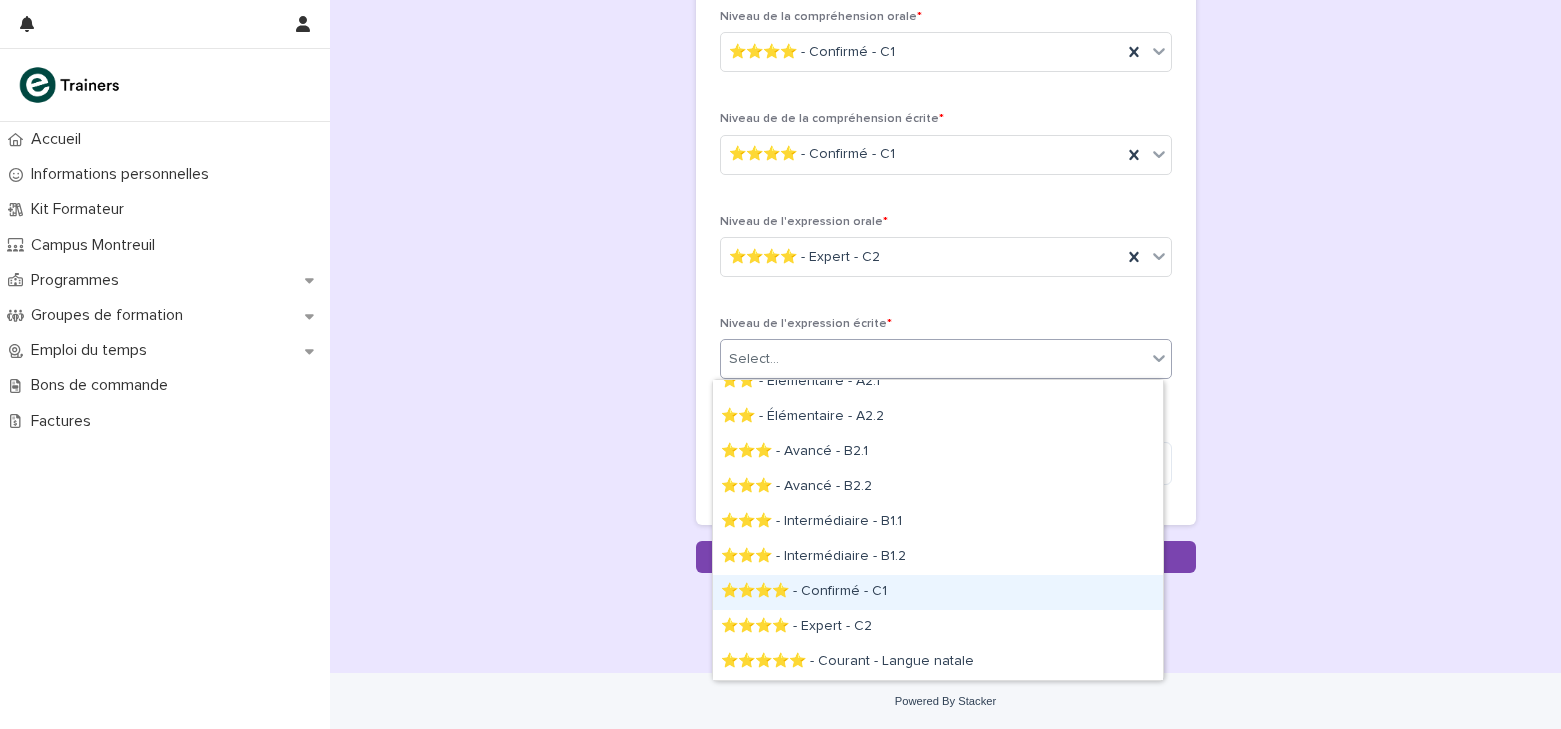 click on "⭐⭐⭐⭐ - Confirmé - C1" at bounding box center [938, 592] 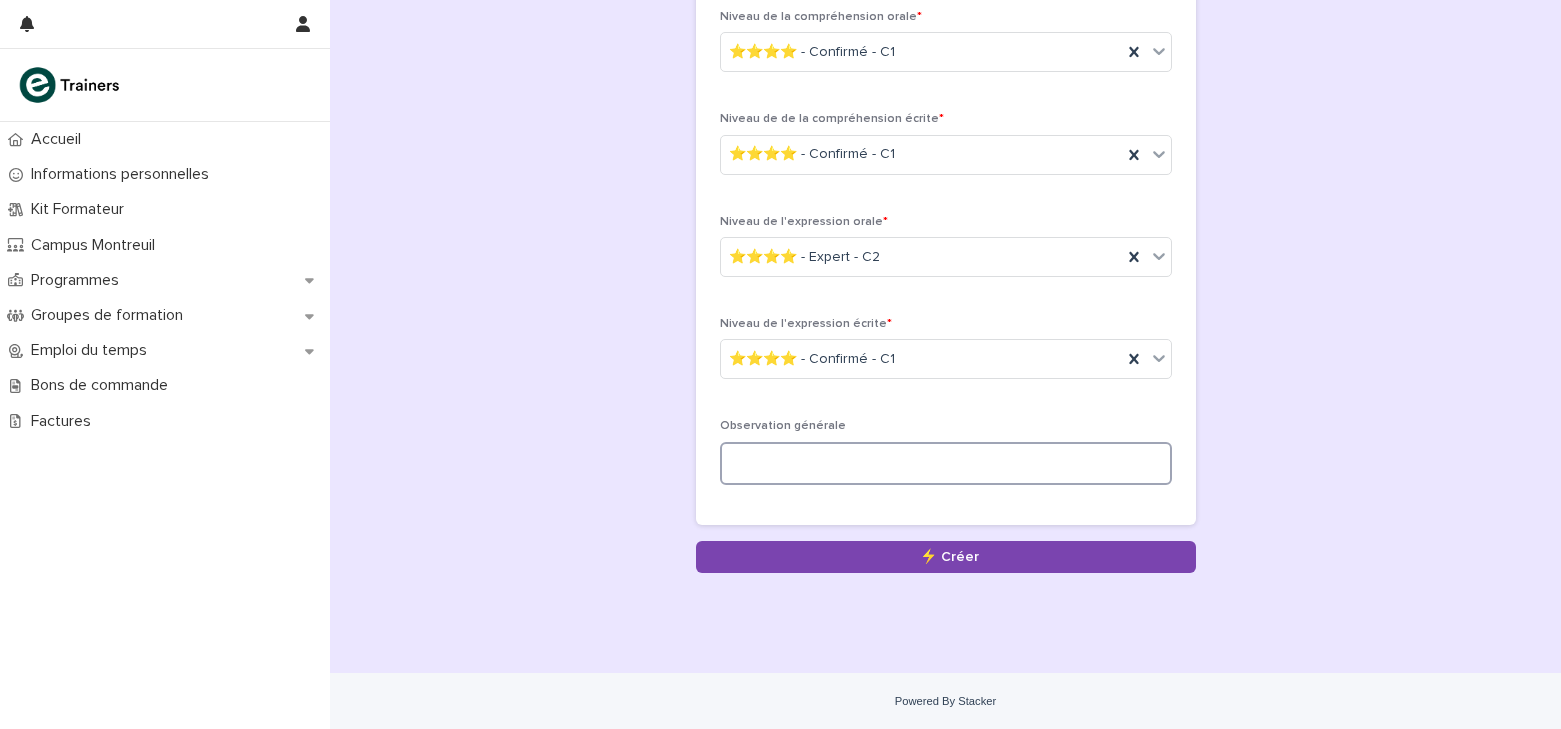 click at bounding box center (946, 463) 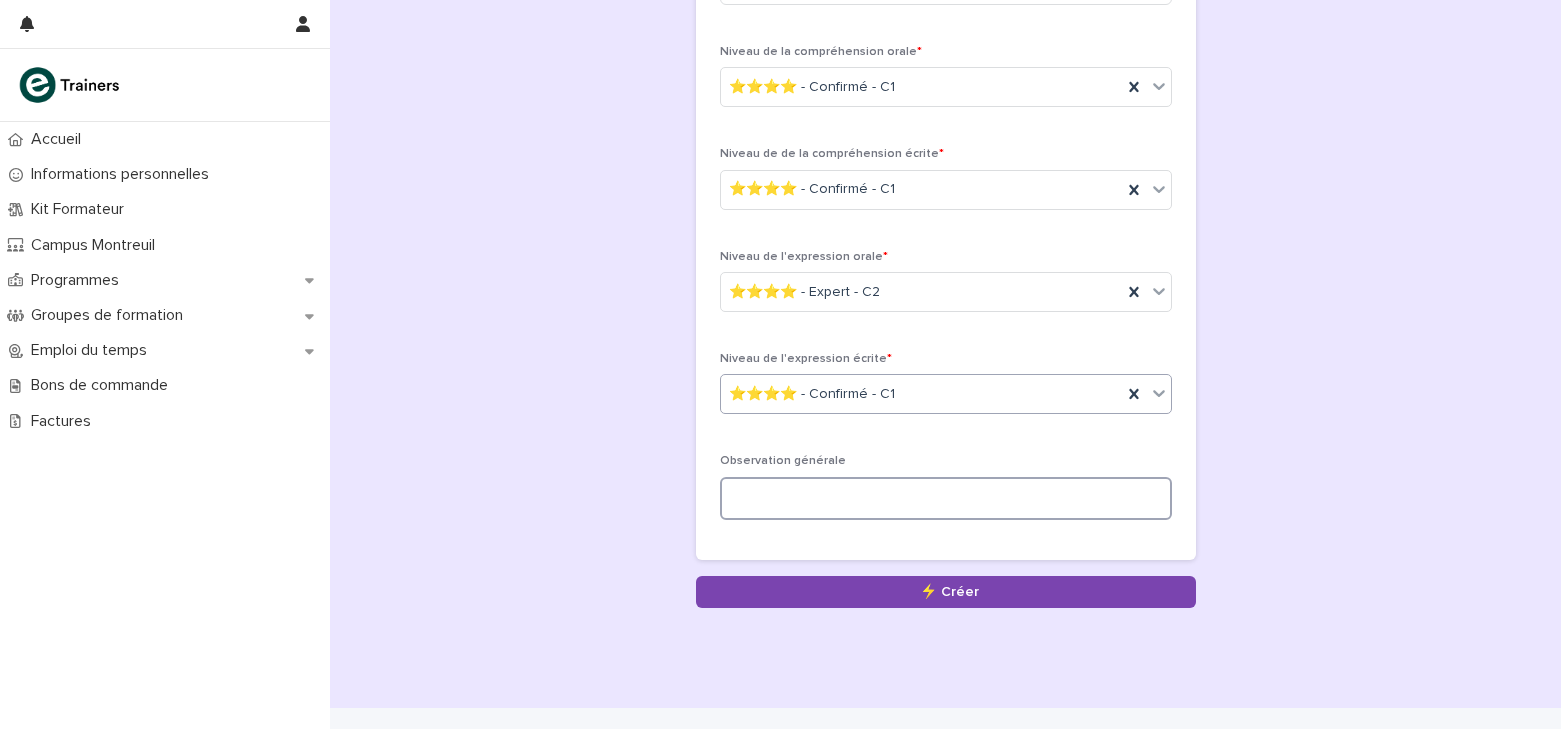scroll, scrollTop: 542, scrollLeft: 0, axis: vertical 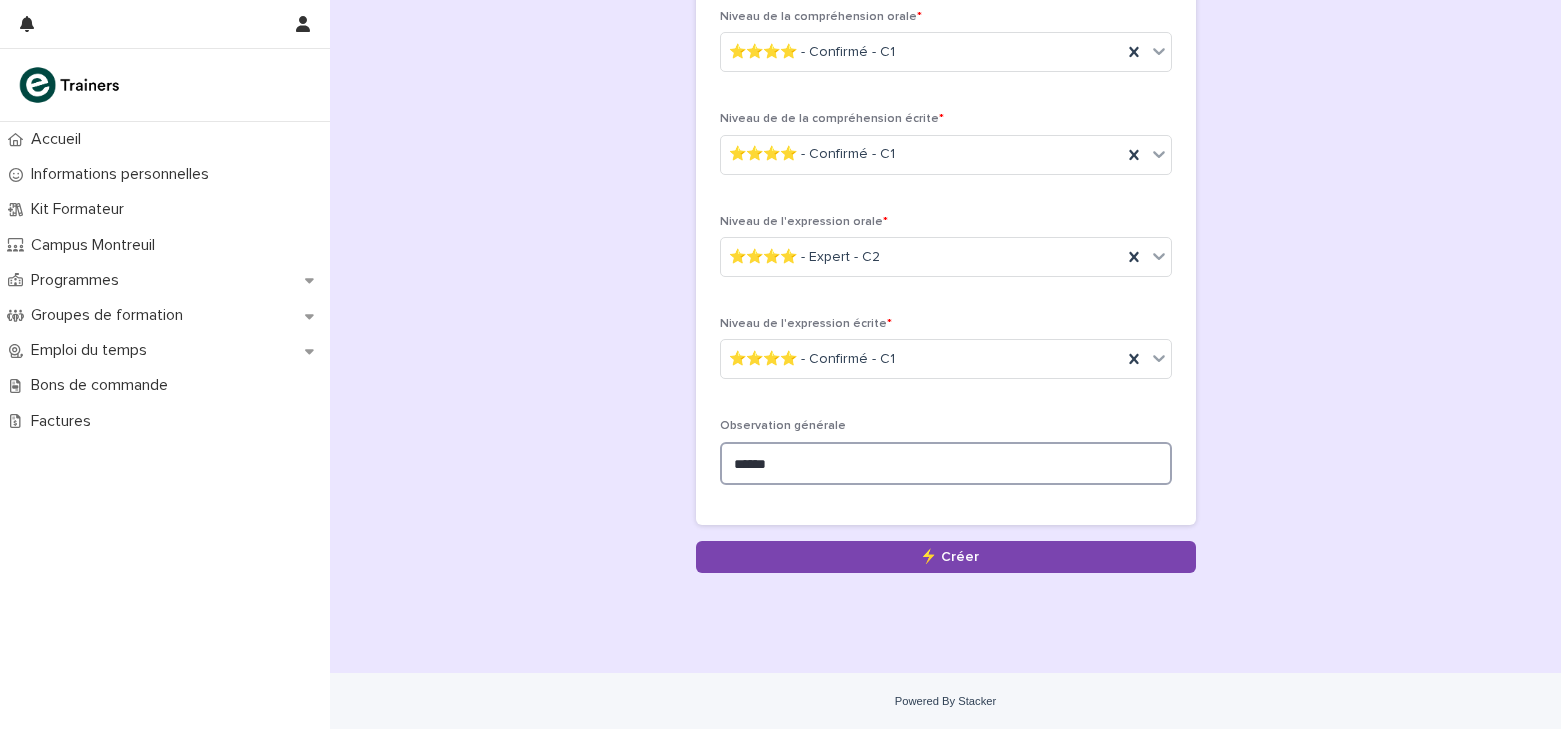 paste on "**********" 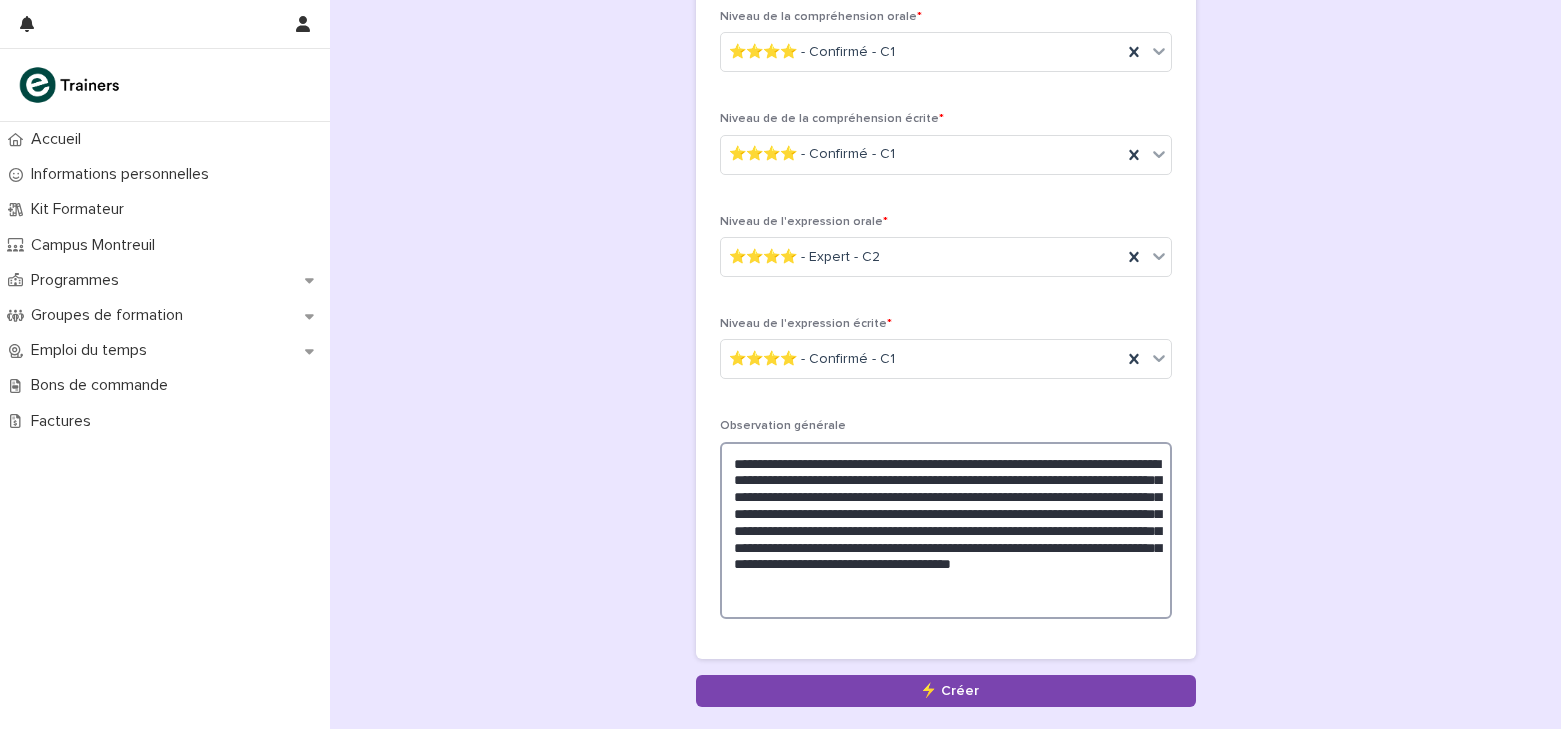 click on "**********" at bounding box center [946, 530] 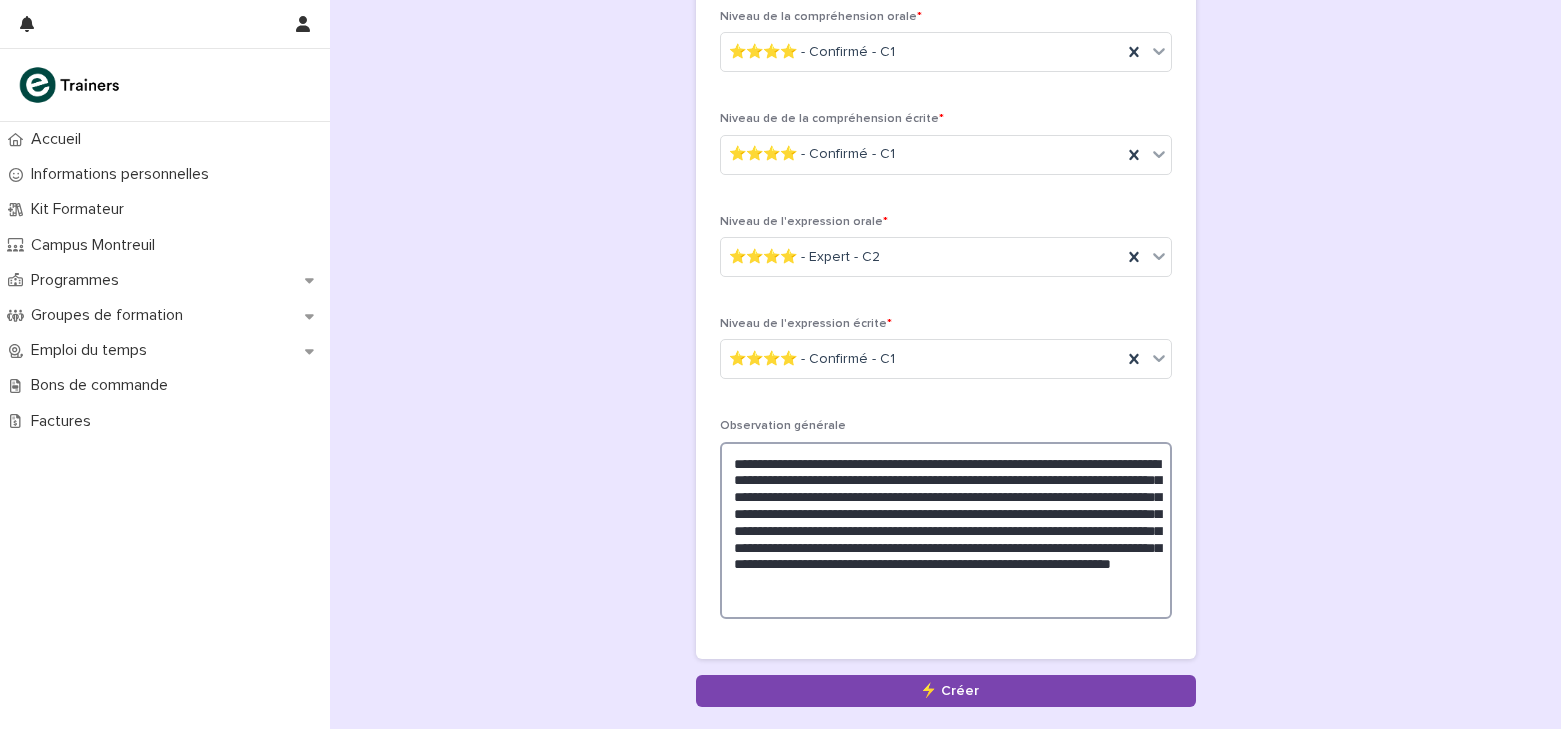 click on "**********" at bounding box center [946, 530] 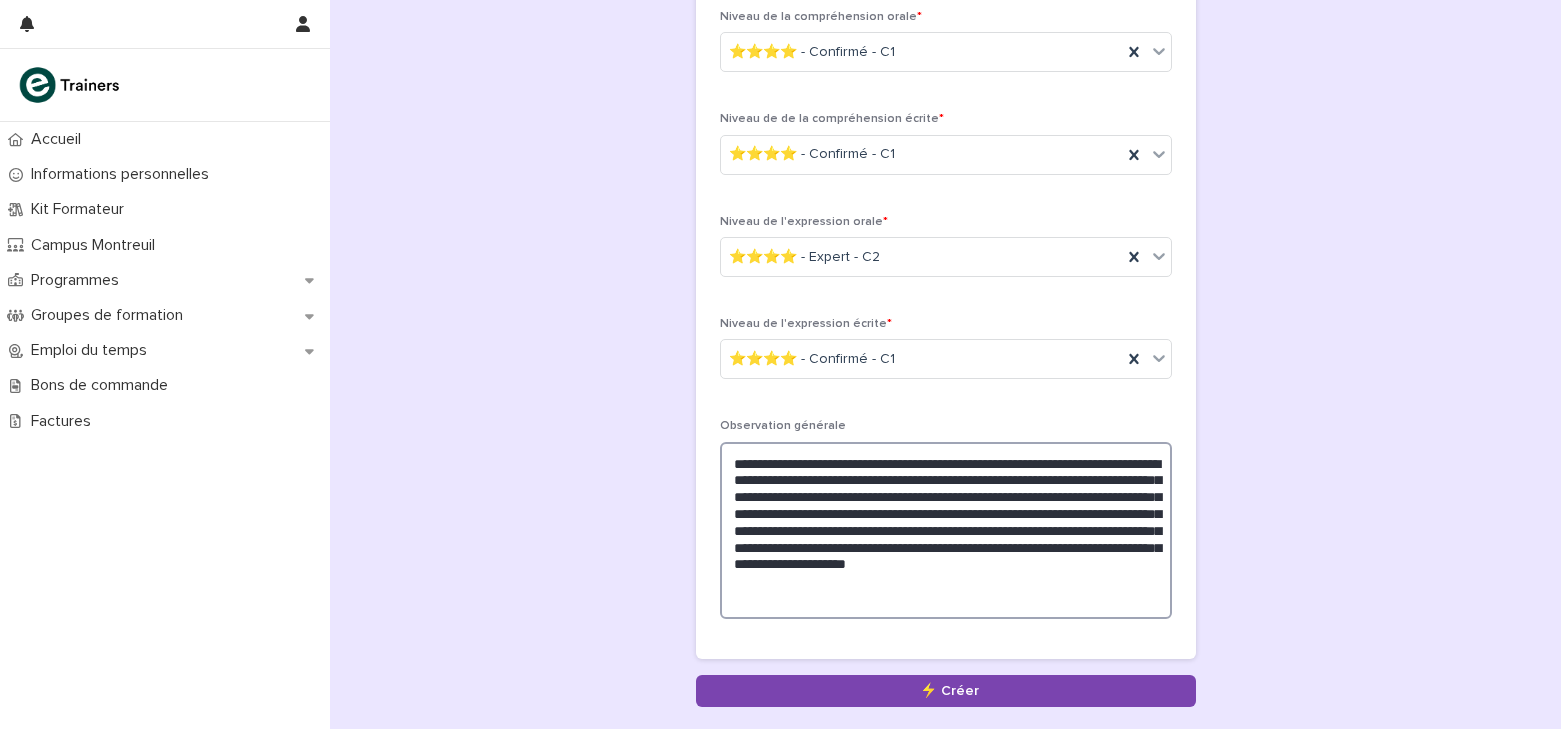 drag, startPoint x: 825, startPoint y: 474, endPoint x: 980, endPoint y: 498, distance: 156.84706 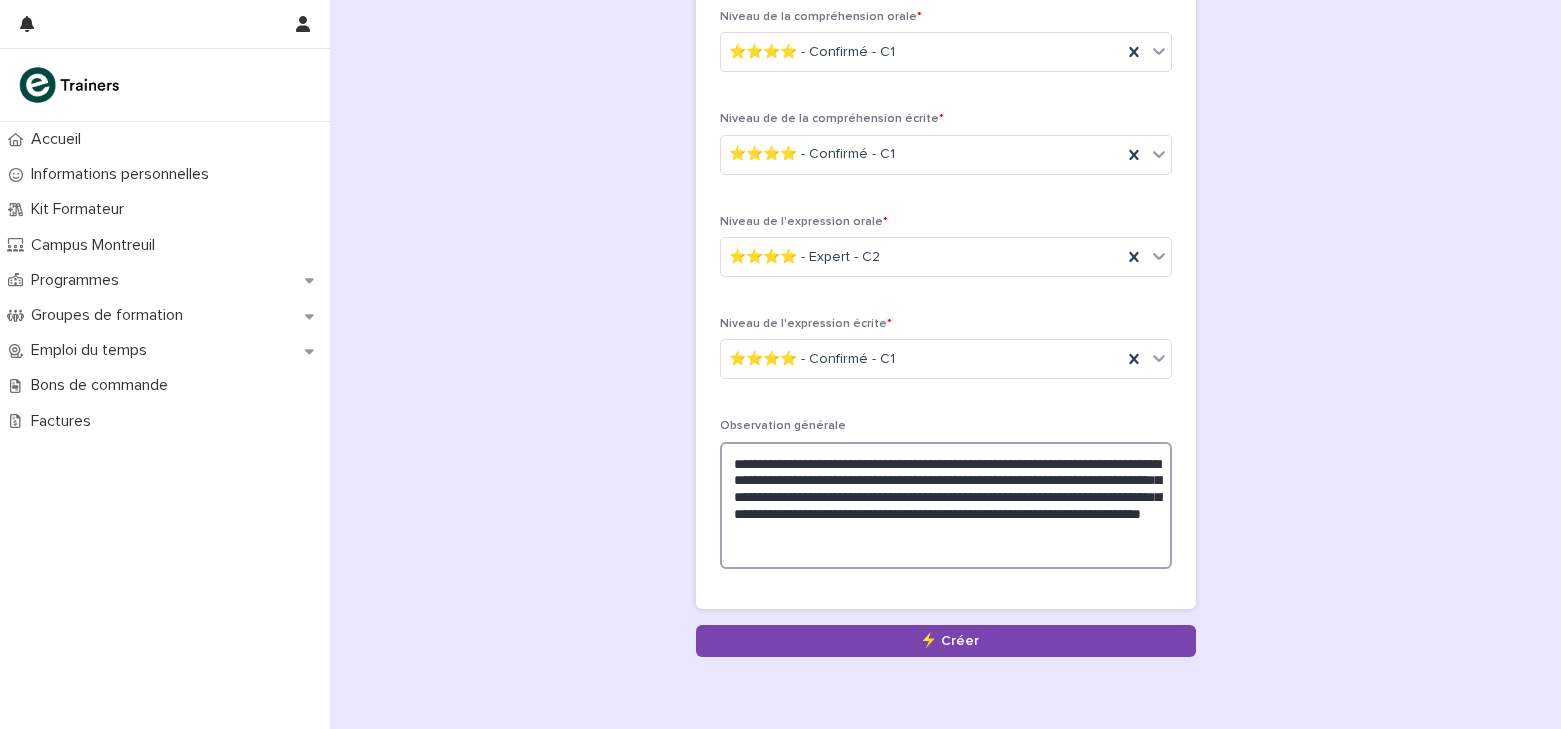 click on "**********" at bounding box center (946, 505) 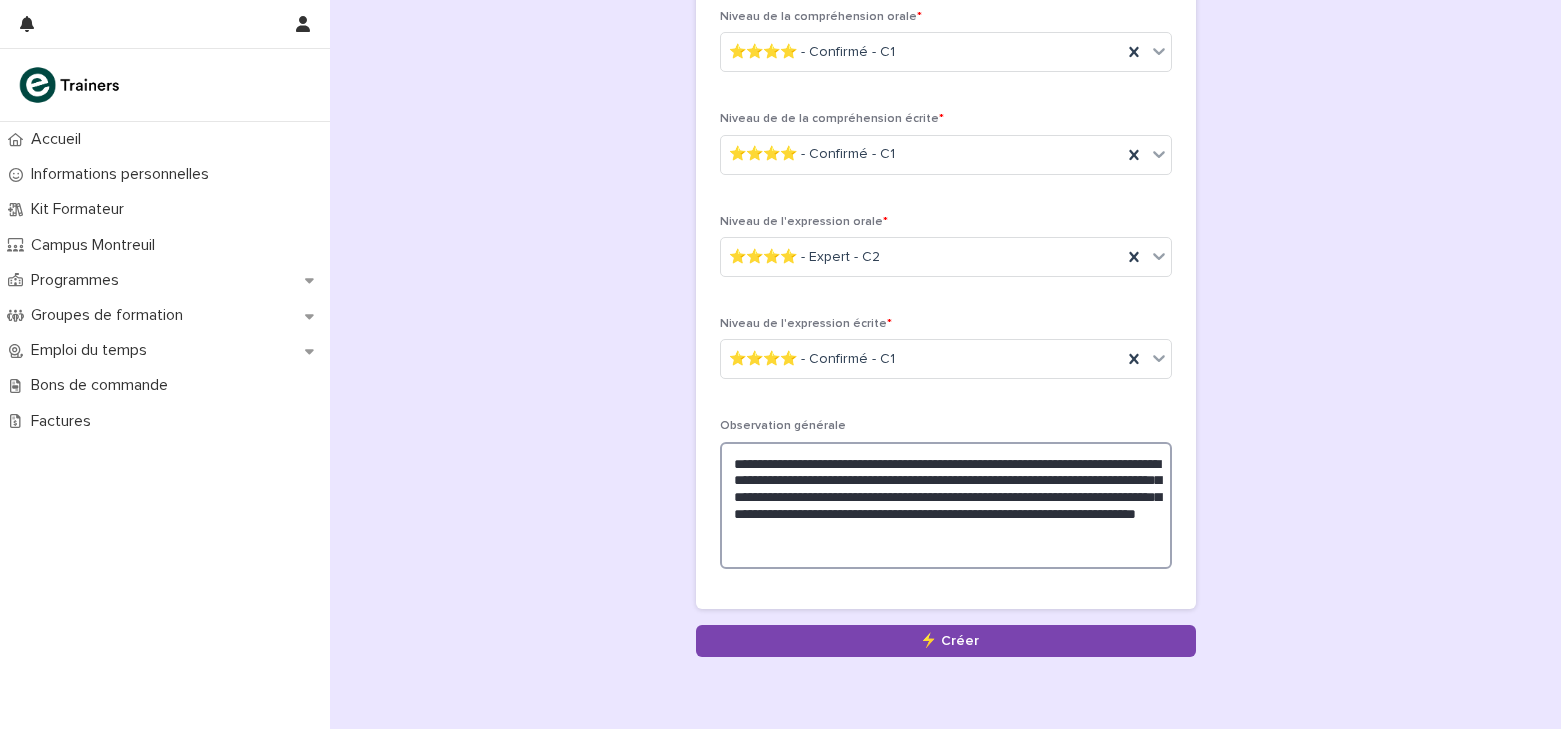 click on "**********" at bounding box center (946, 505) 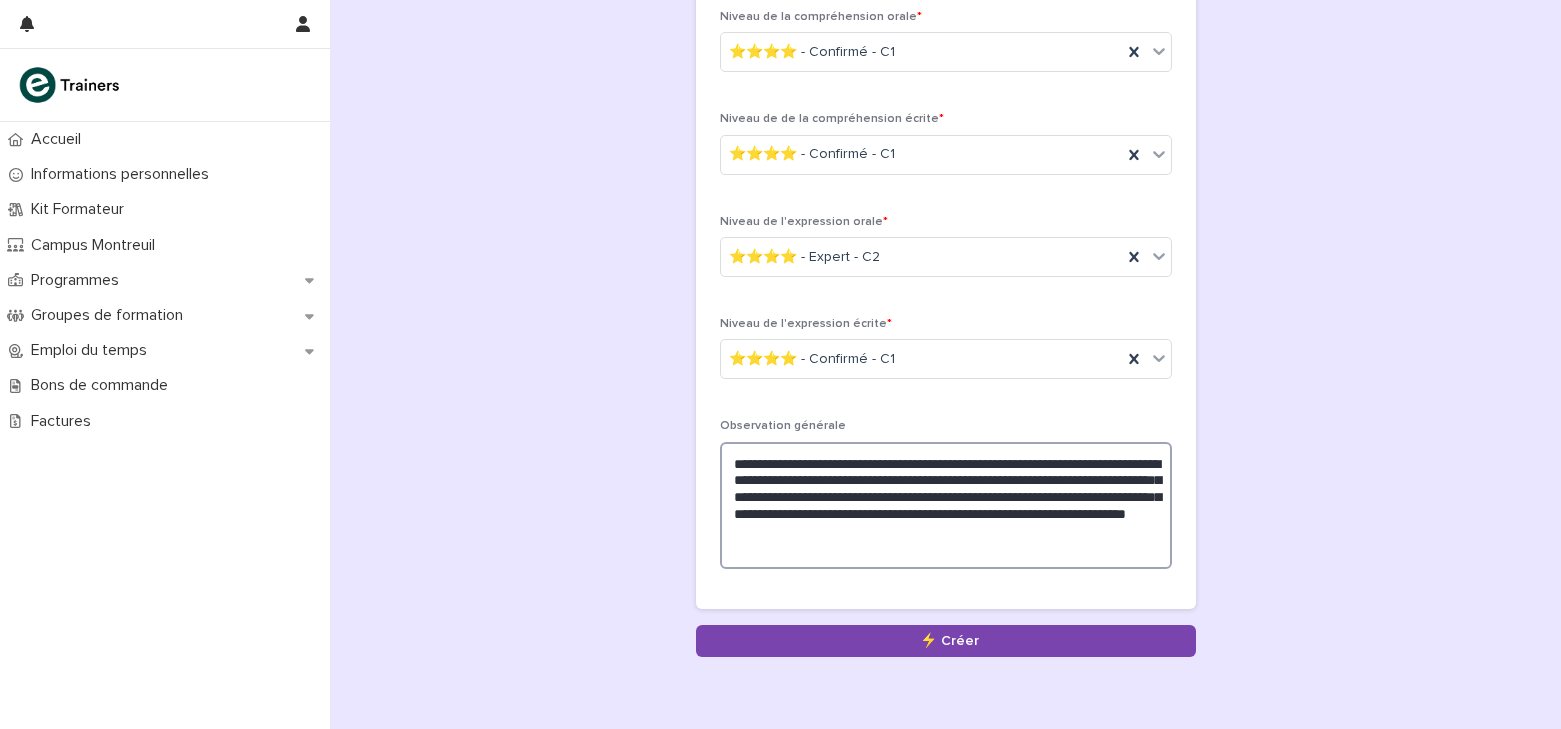 click on "**********" at bounding box center (946, 505) 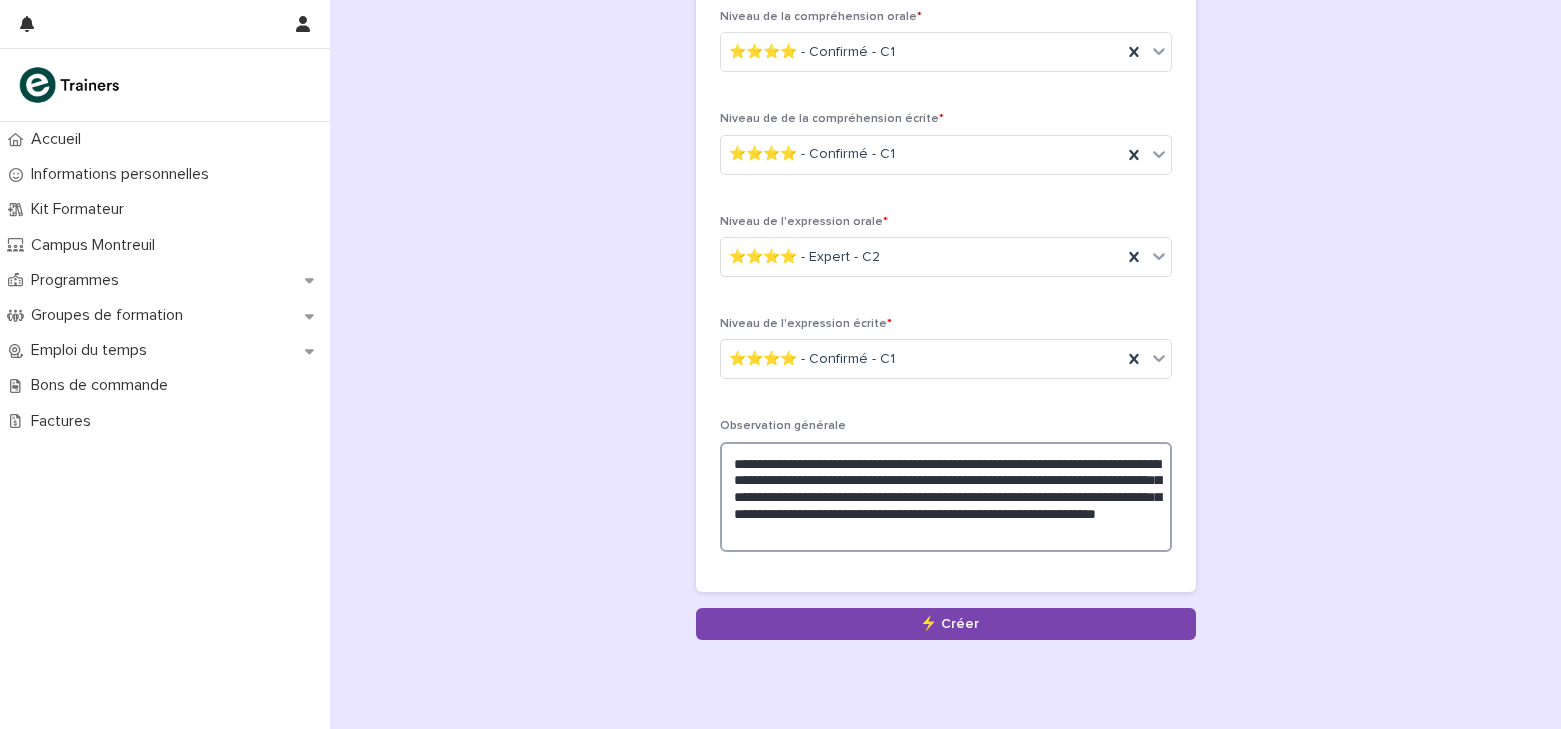 click on "**********" at bounding box center (946, 497) 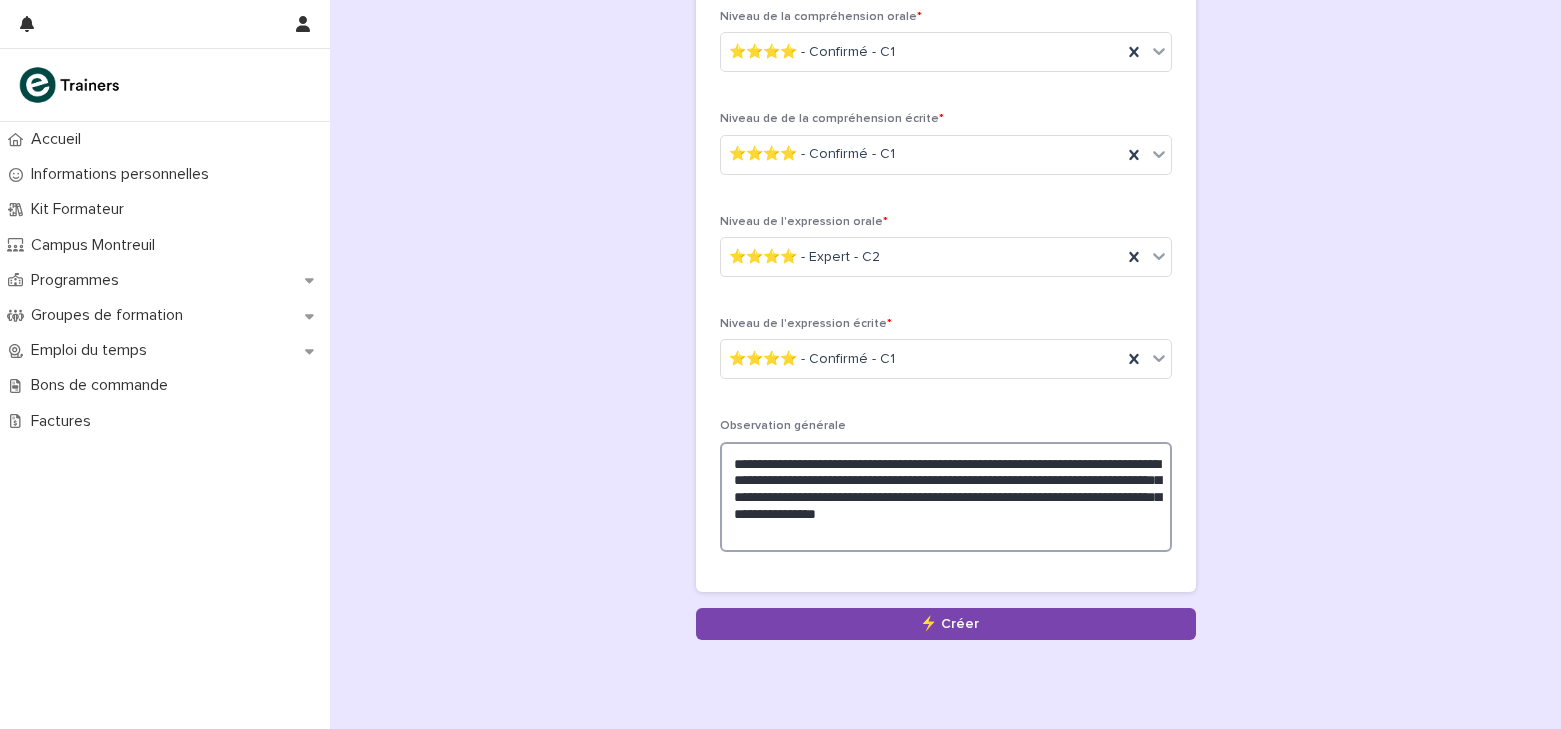 drag, startPoint x: 1081, startPoint y: 496, endPoint x: 1032, endPoint y: 541, distance: 66.52819 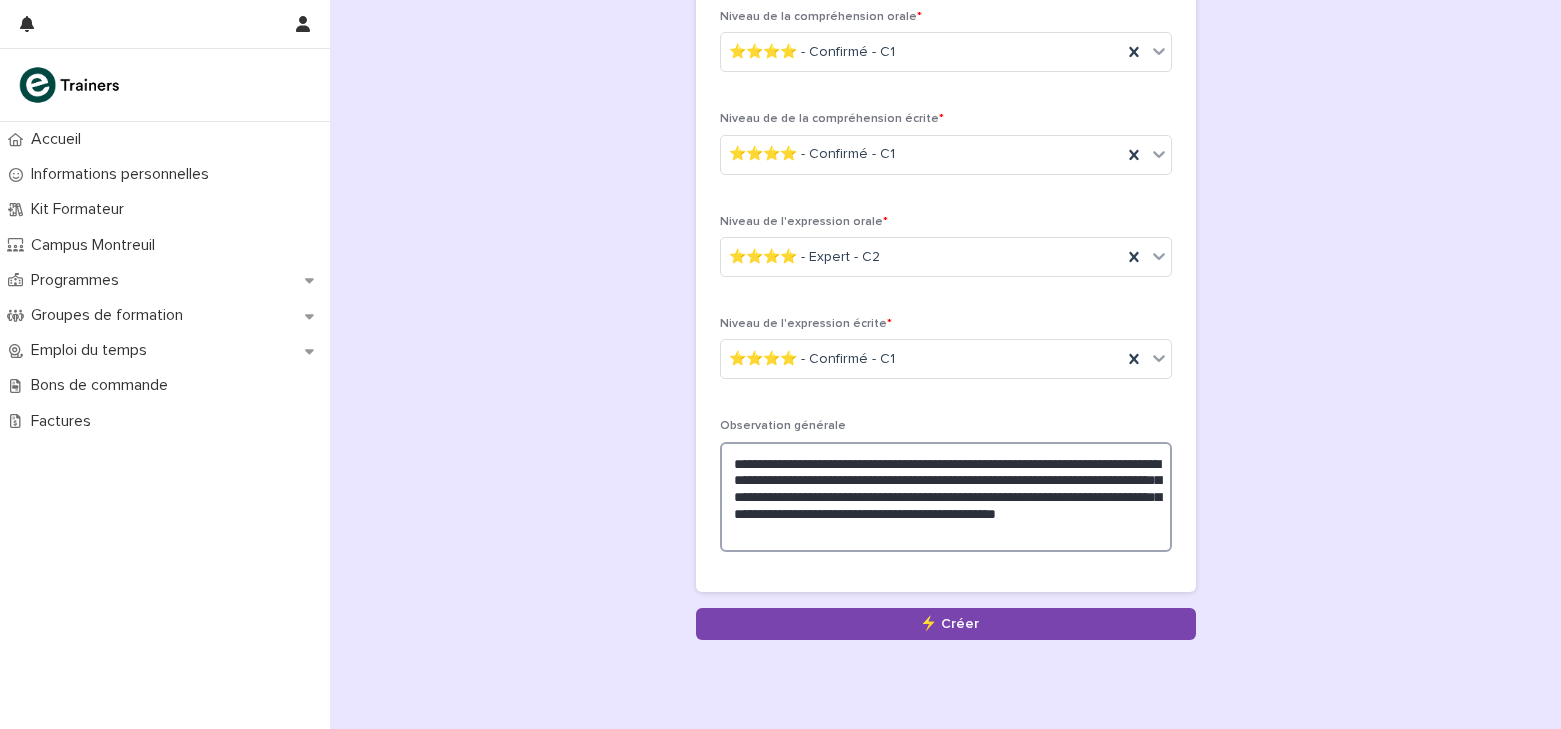 click on "**********" at bounding box center [946, 497] 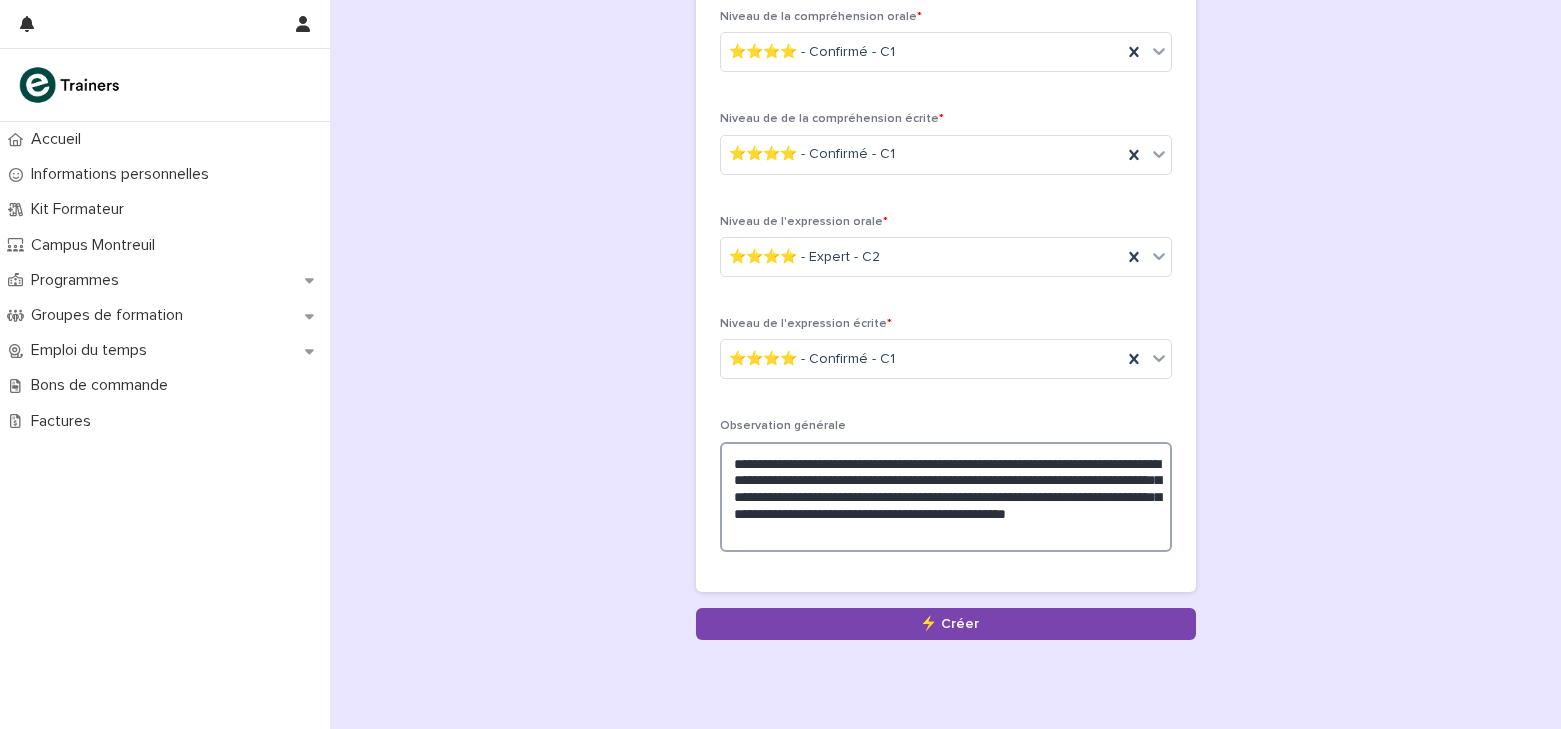 click on "**********" at bounding box center [946, 497] 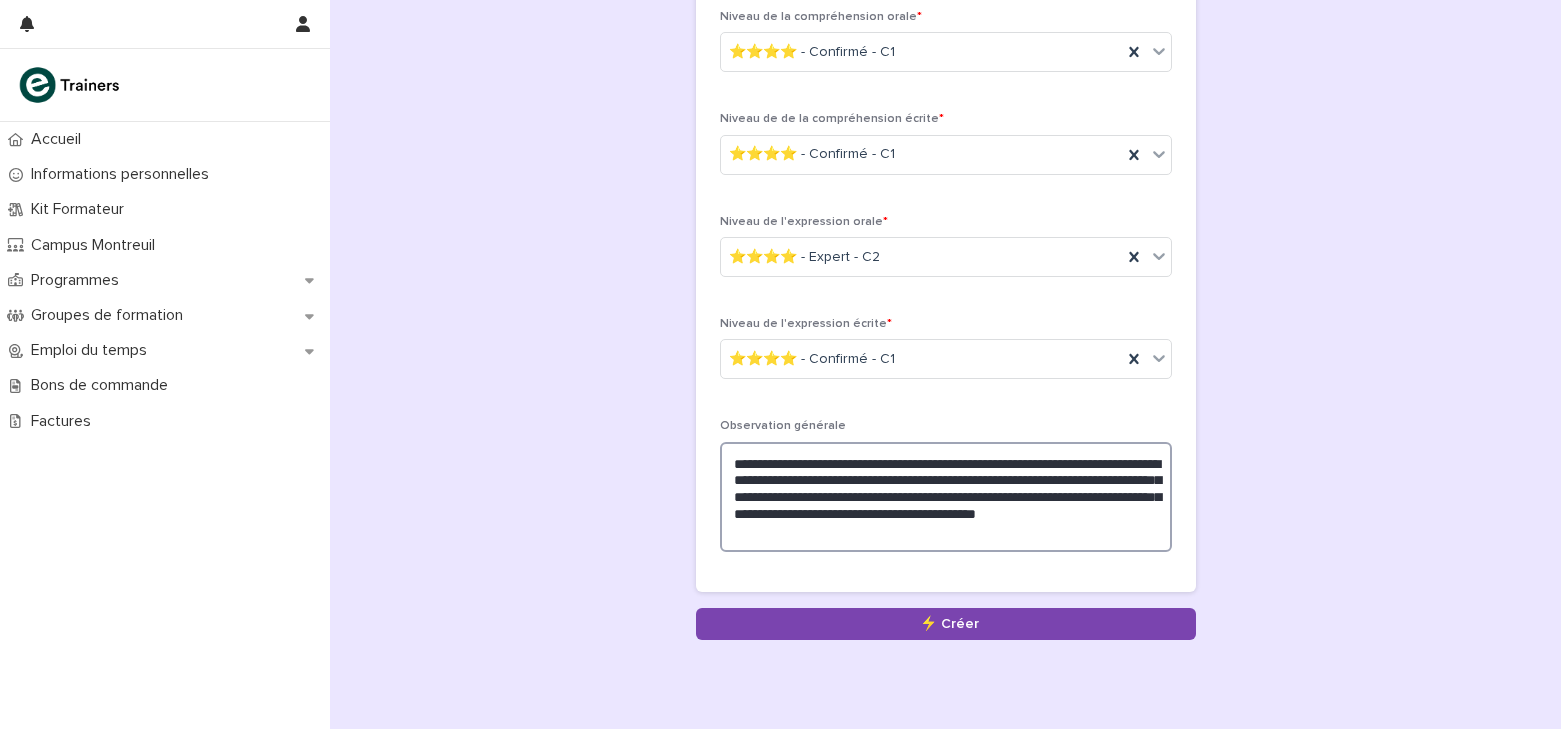 click on "**********" at bounding box center [946, 497] 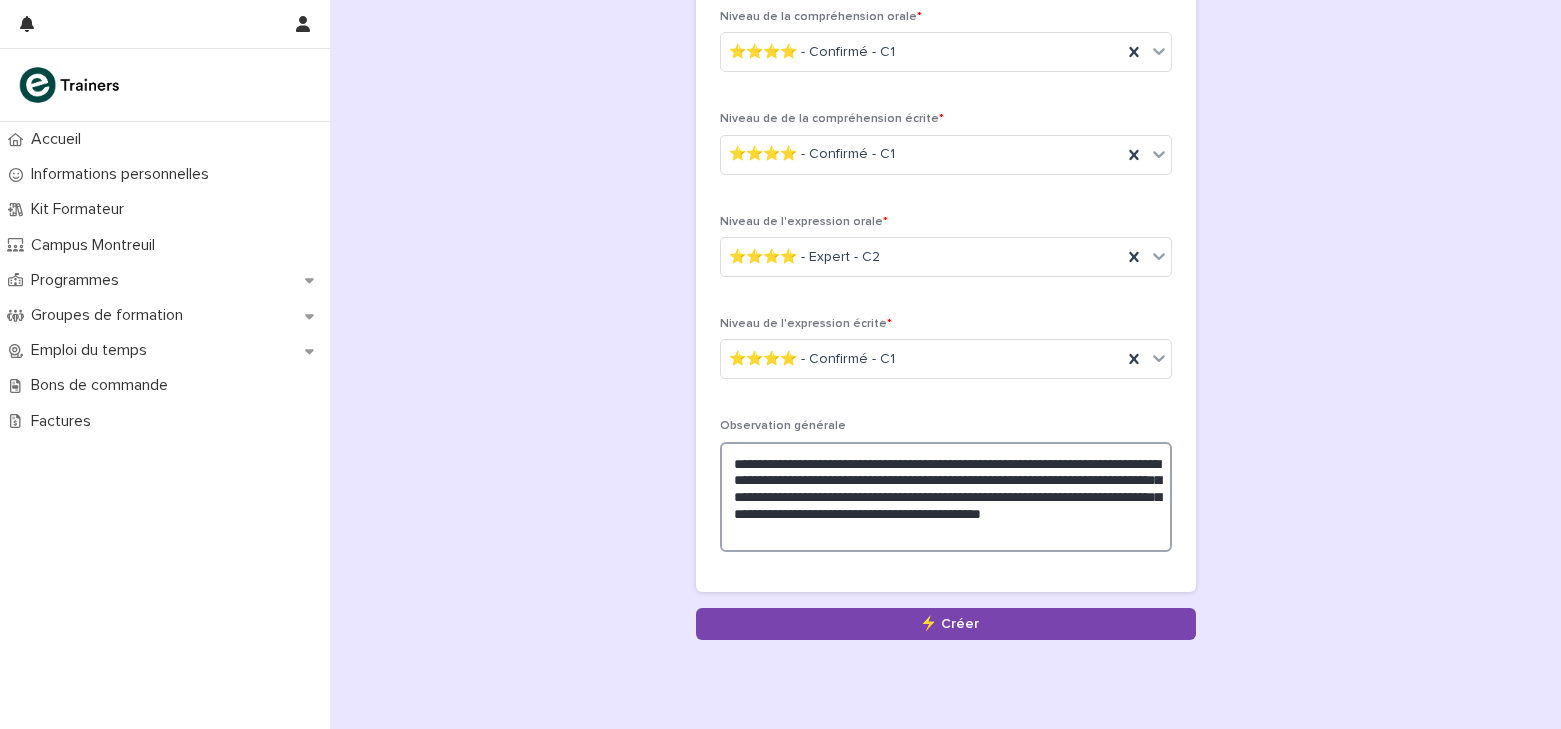 click on "**********" at bounding box center (946, 497) 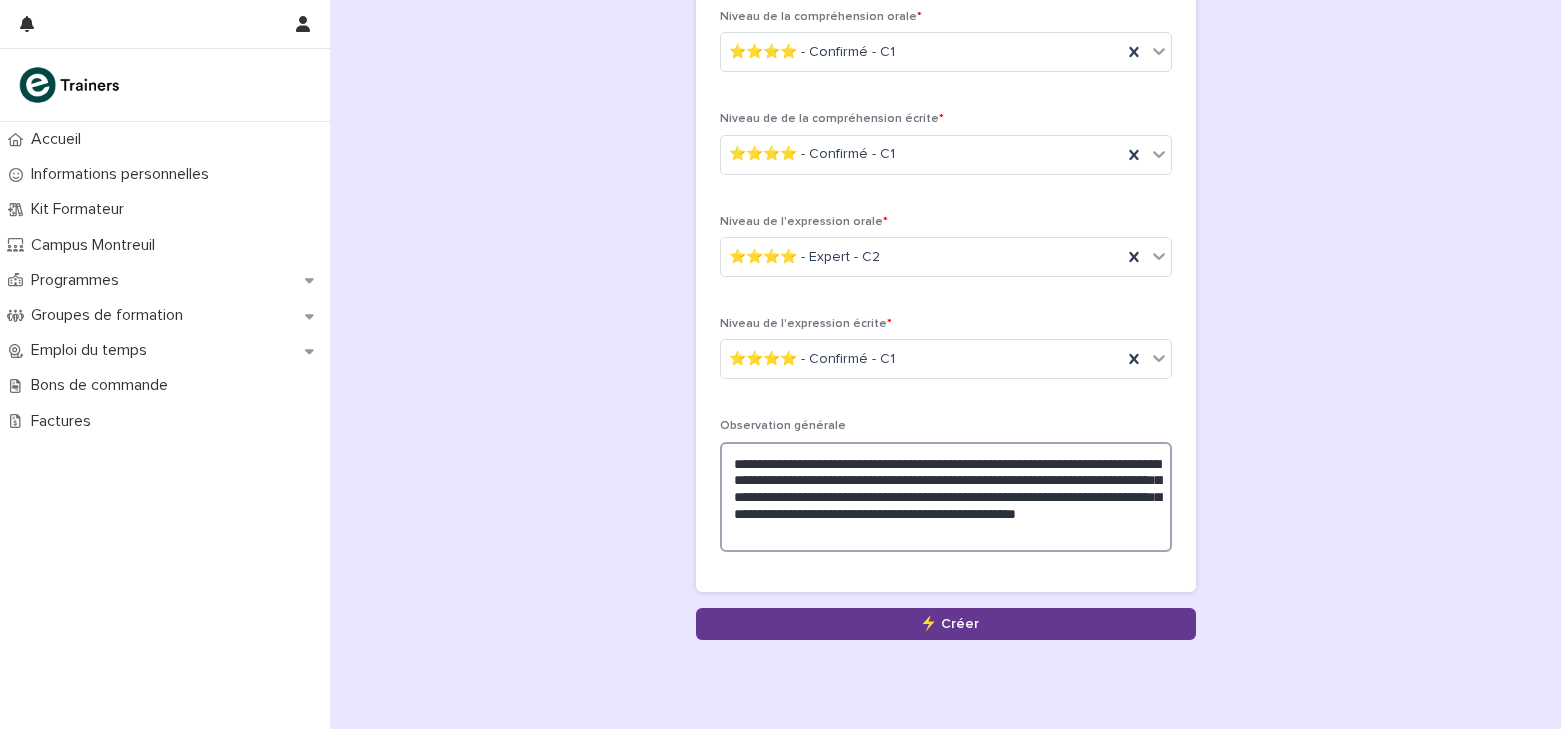 type on "**********" 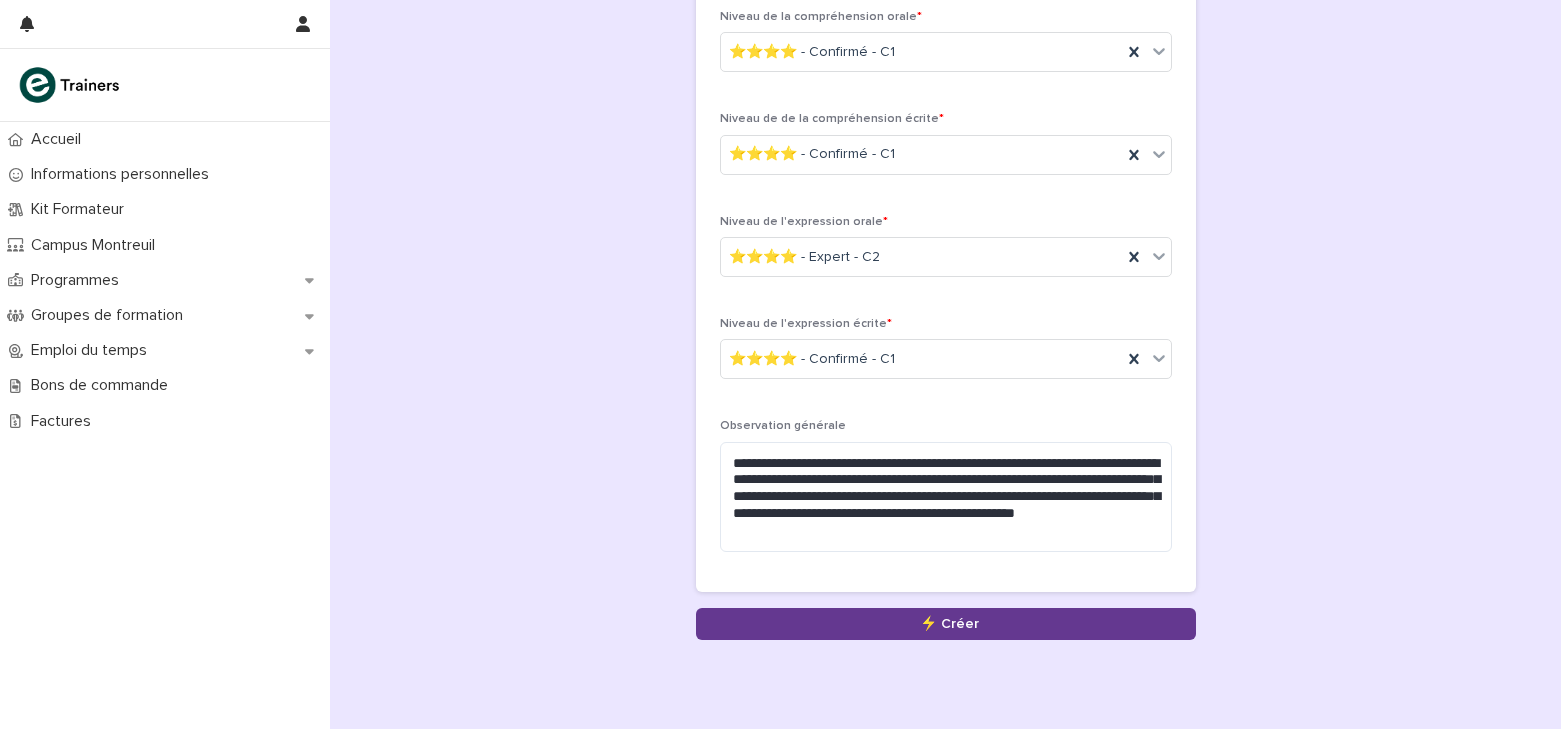 click on "Save" at bounding box center [946, 624] 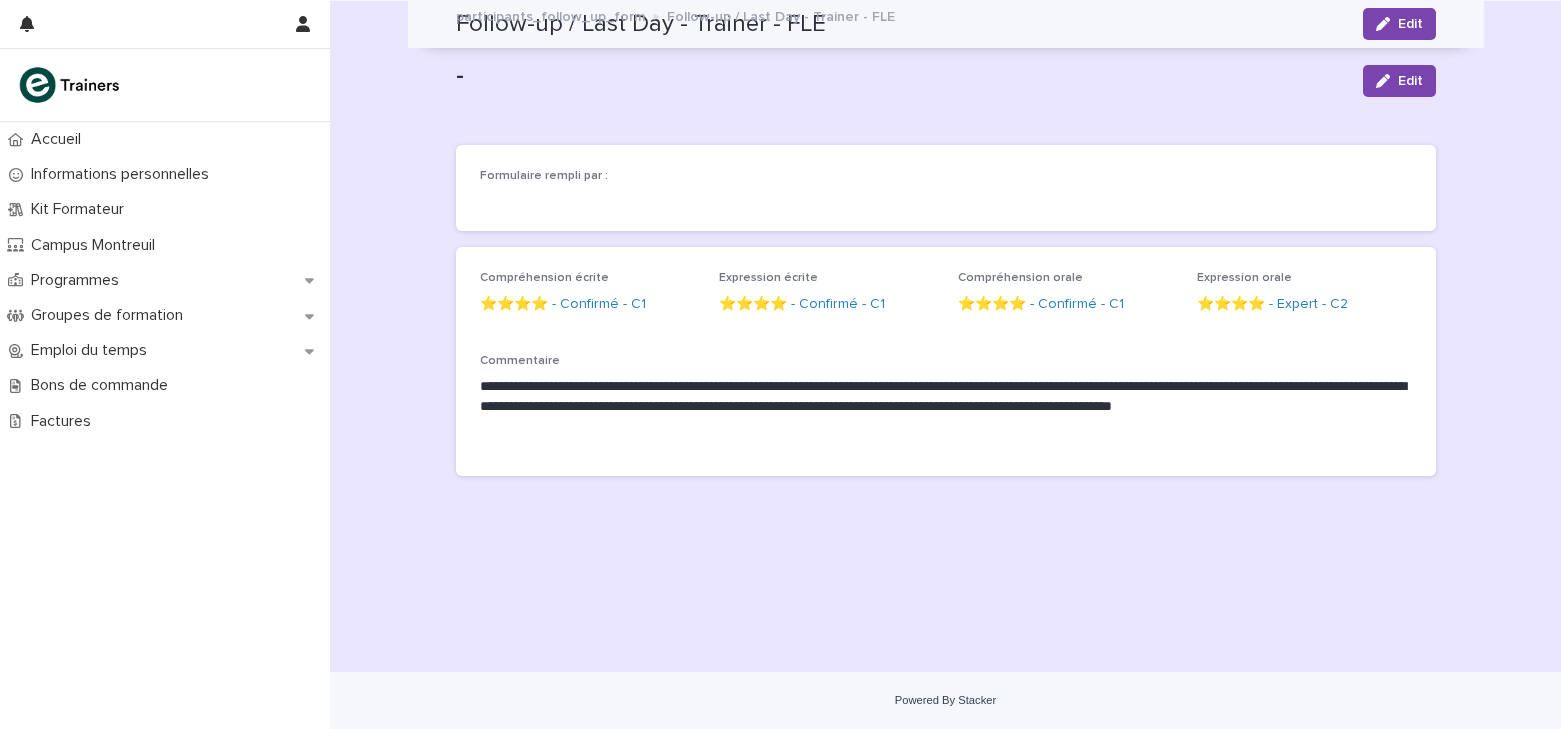scroll, scrollTop: 0, scrollLeft: 0, axis: both 